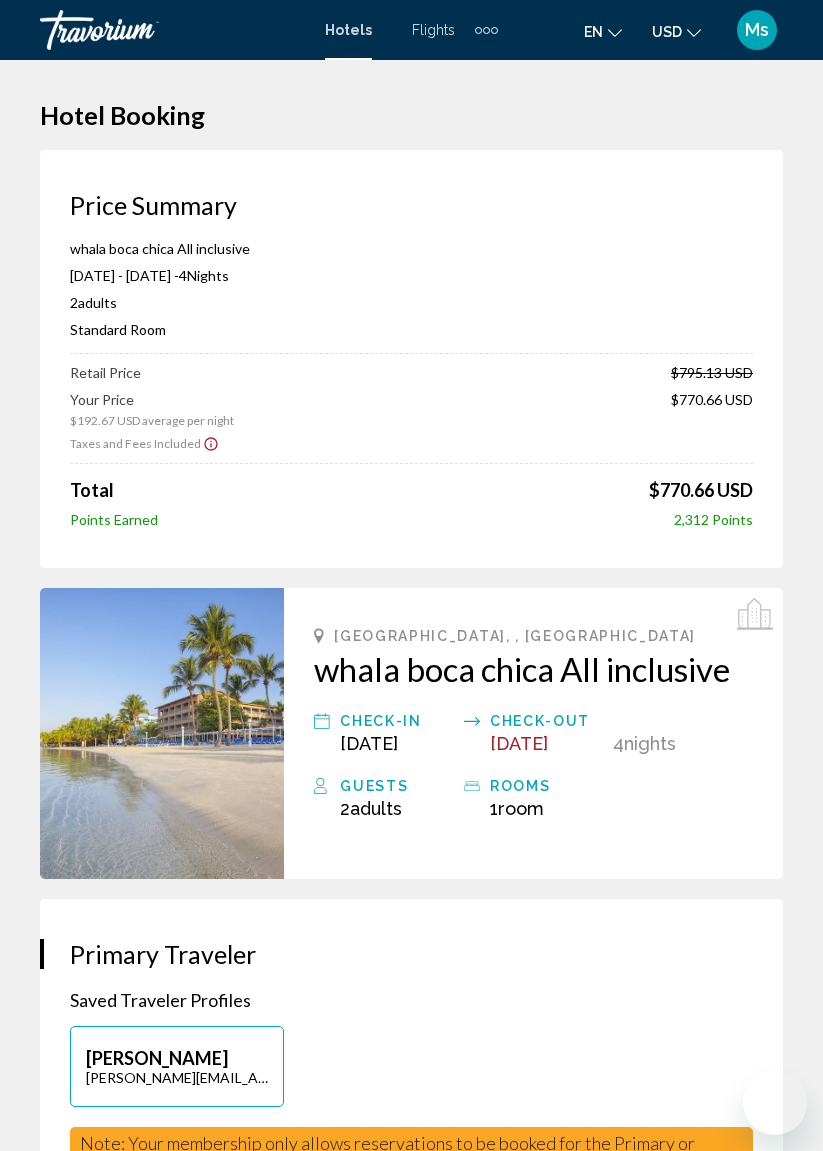 scroll, scrollTop: 0, scrollLeft: 0, axis: both 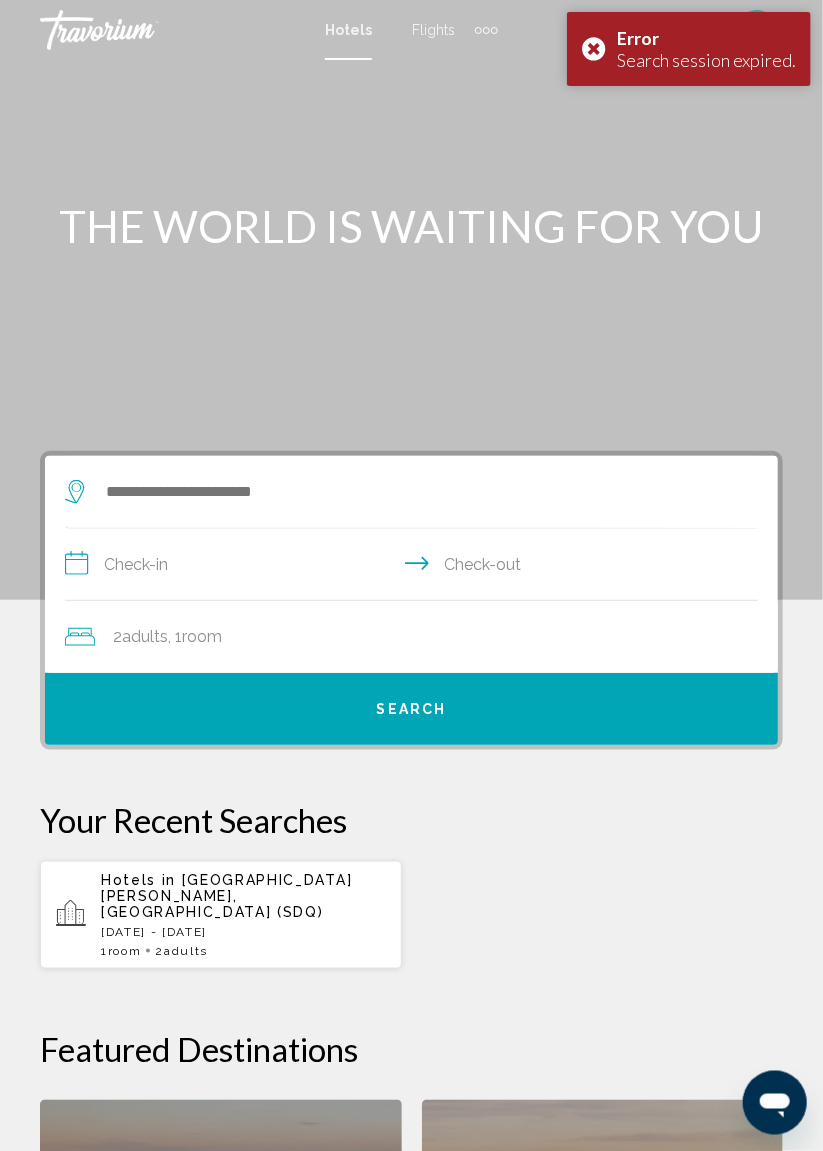 click on "[DATE] - [DATE]" at bounding box center [243, 932] 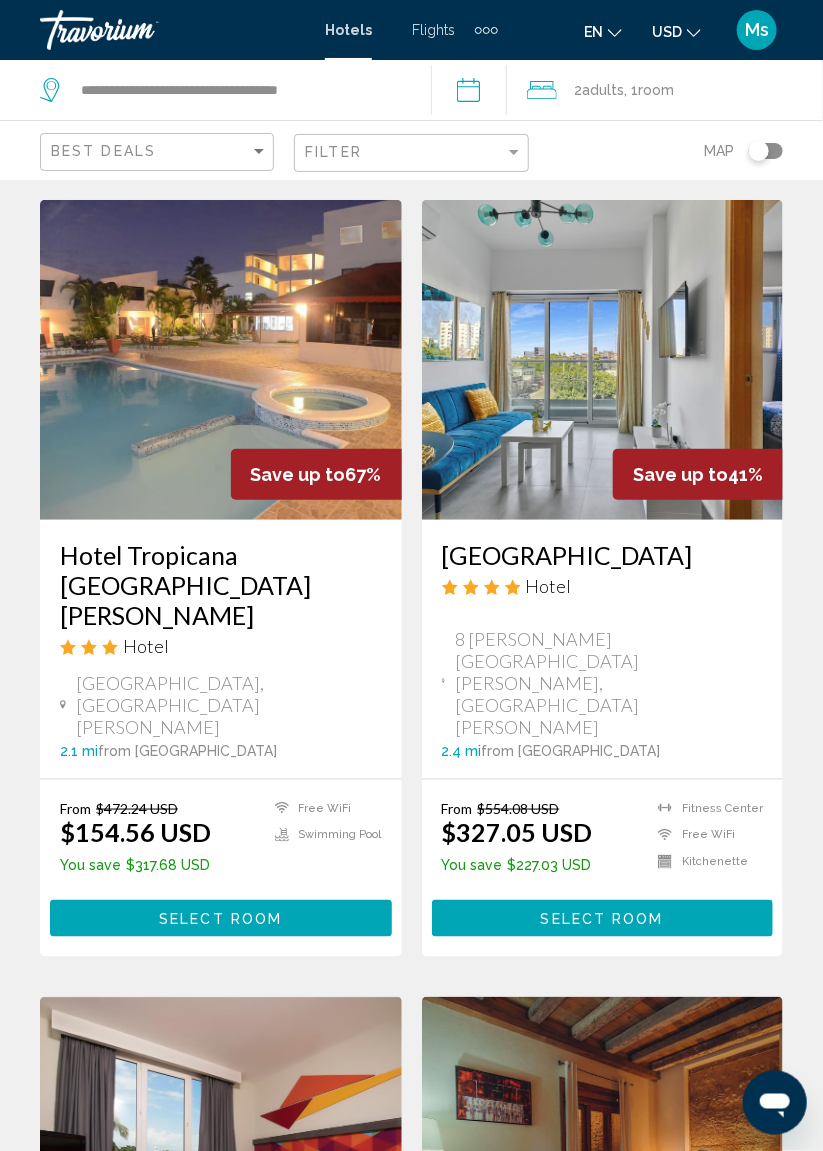 scroll, scrollTop: 0, scrollLeft: 0, axis: both 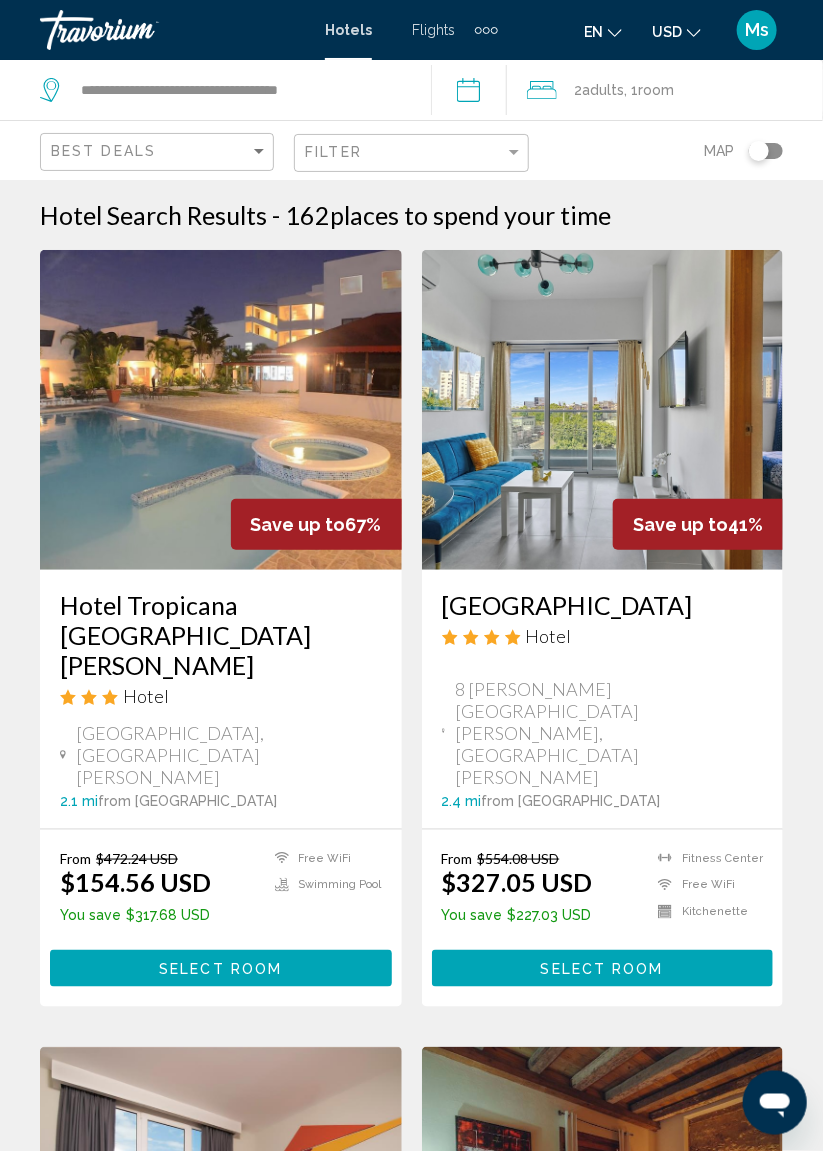 click on "Hotel Tropicana [GEOGRAPHIC_DATA][PERSON_NAME]" at bounding box center [221, 635] 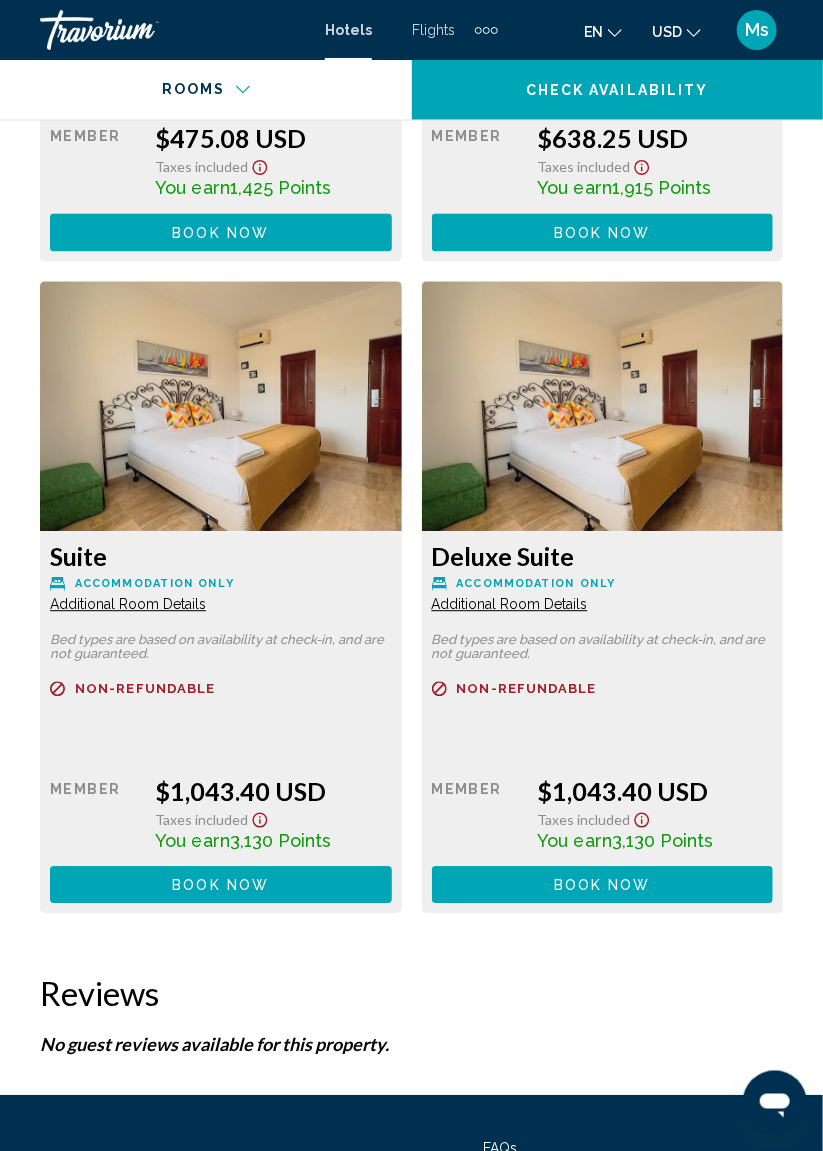 scroll, scrollTop: 6801, scrollLeft: 0, axis: vertical 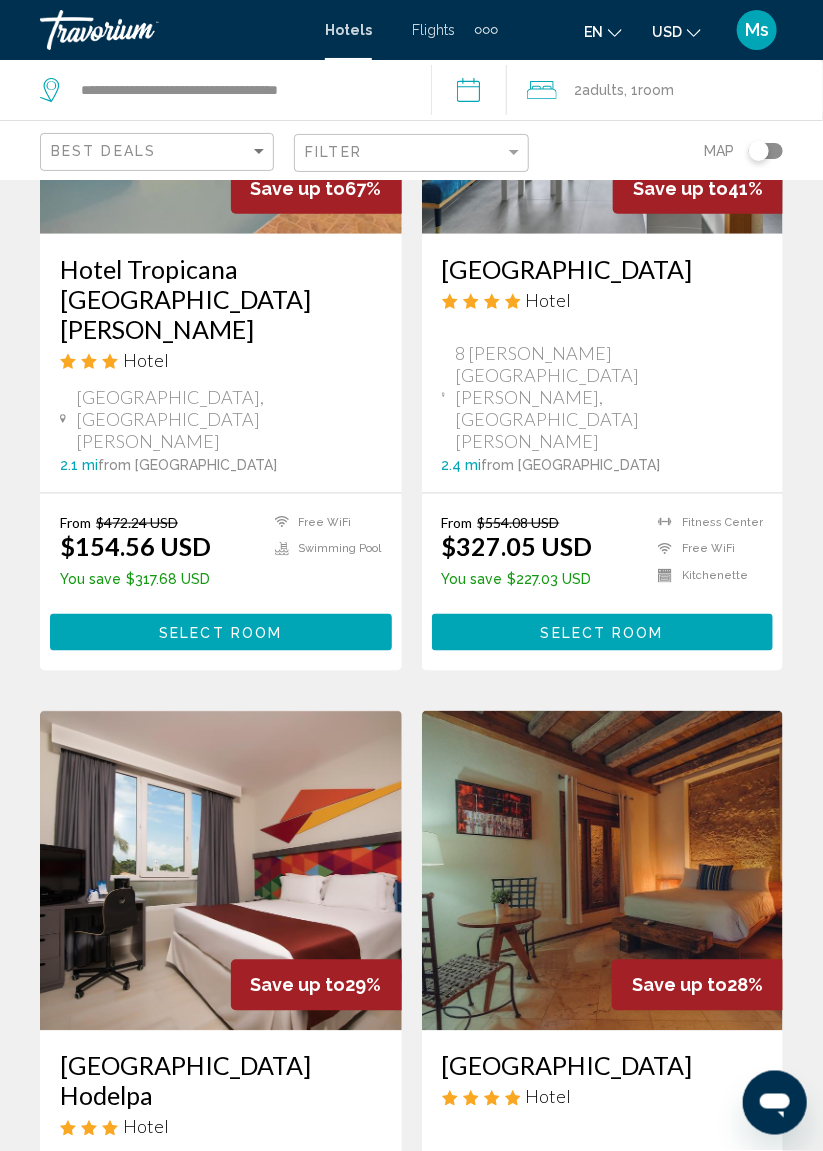 click at bounding box center (603, 871) 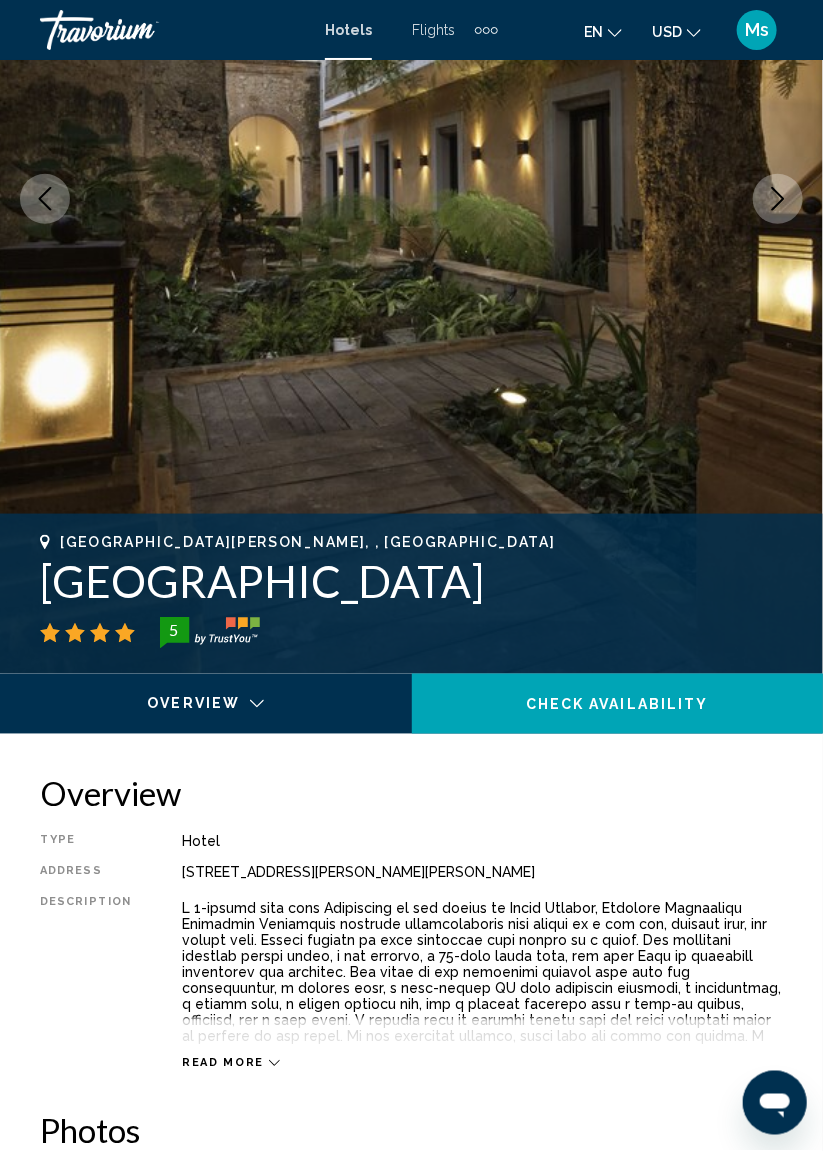 scroll, scrollTop: 0, scrollLeft: 0, axis: both 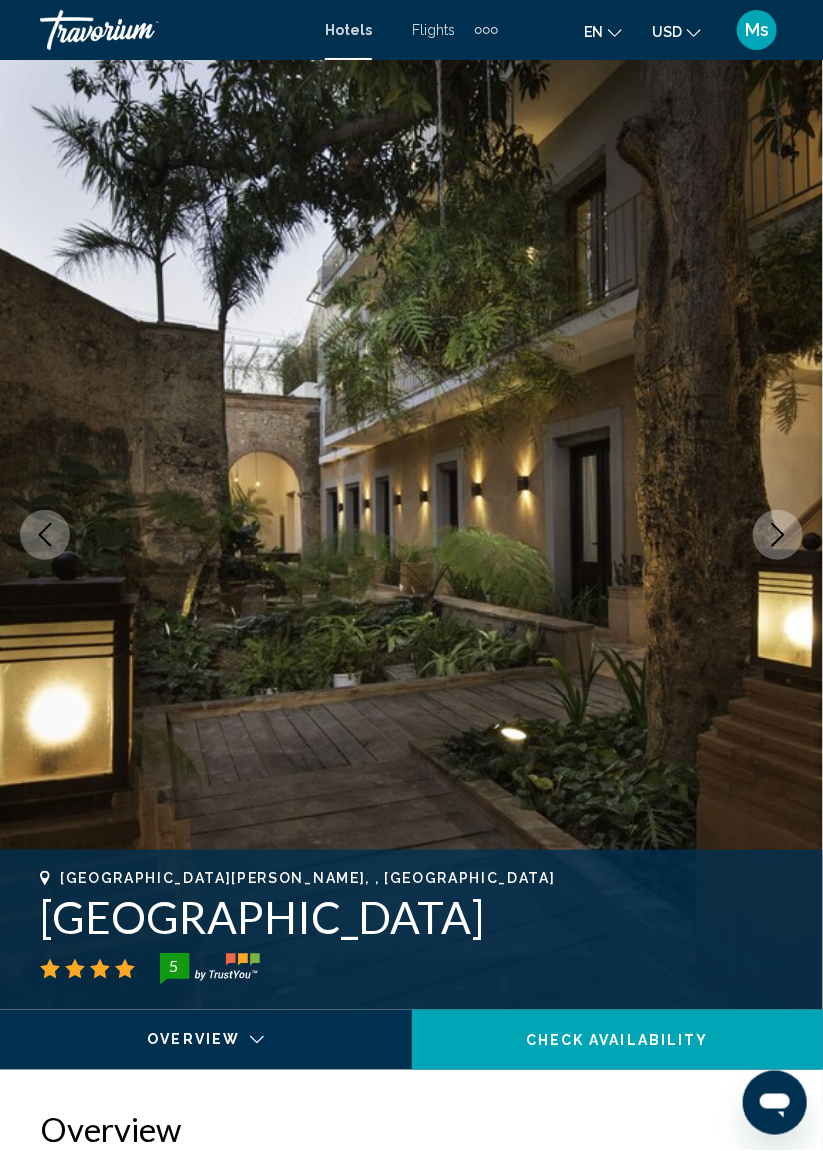 click at bounding box center [411, 535] 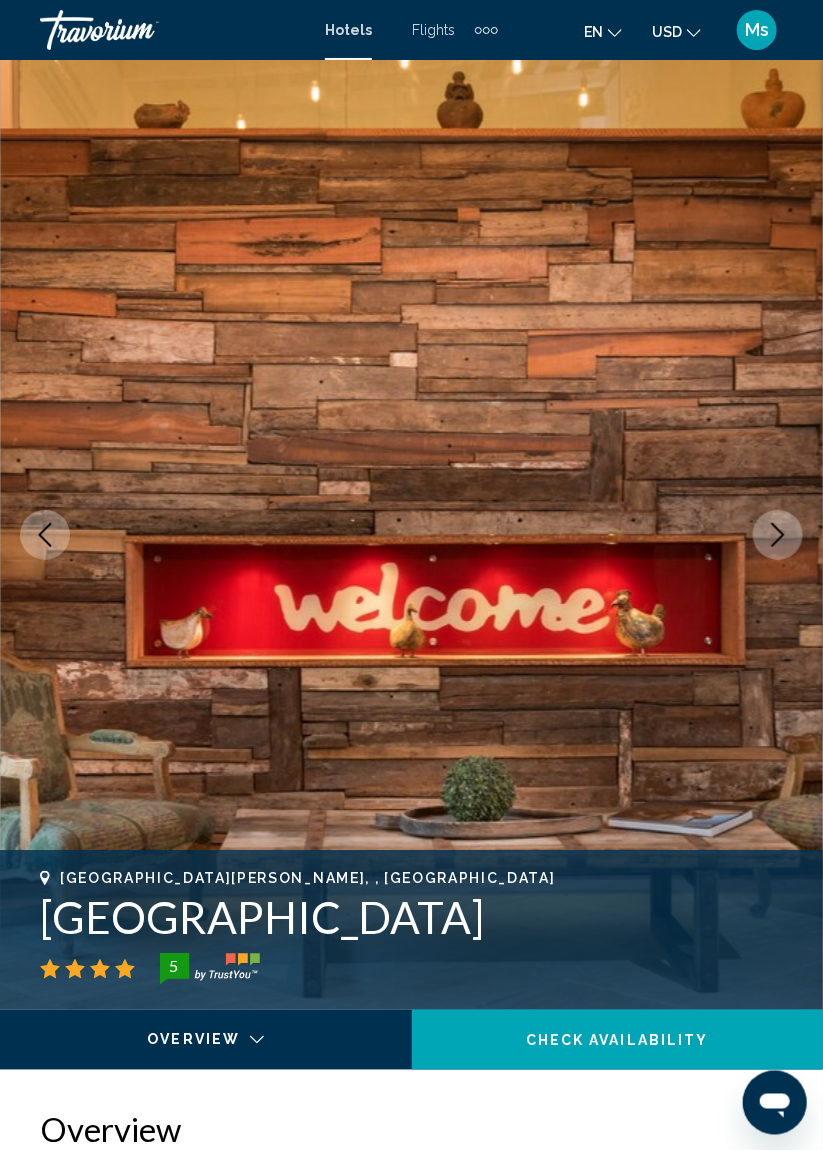 click at bounding box center [778, 535] 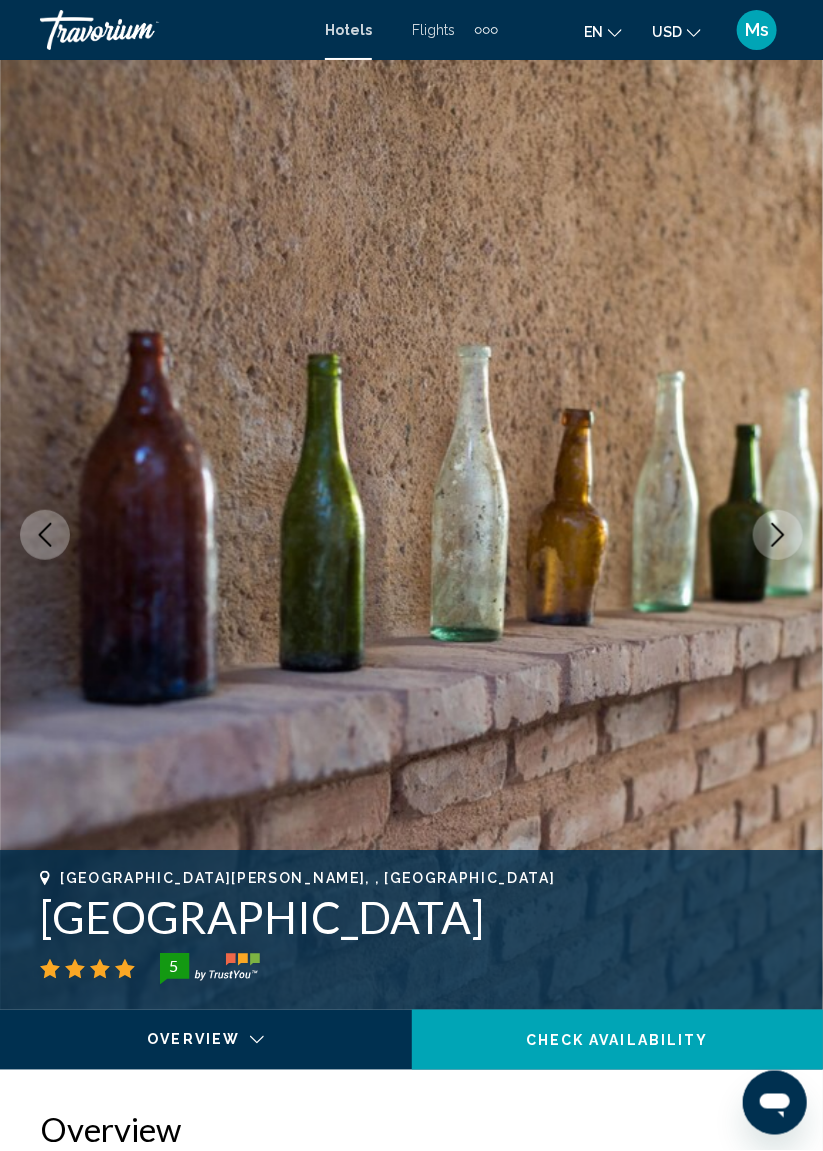 click at bounding box center [778, 535] 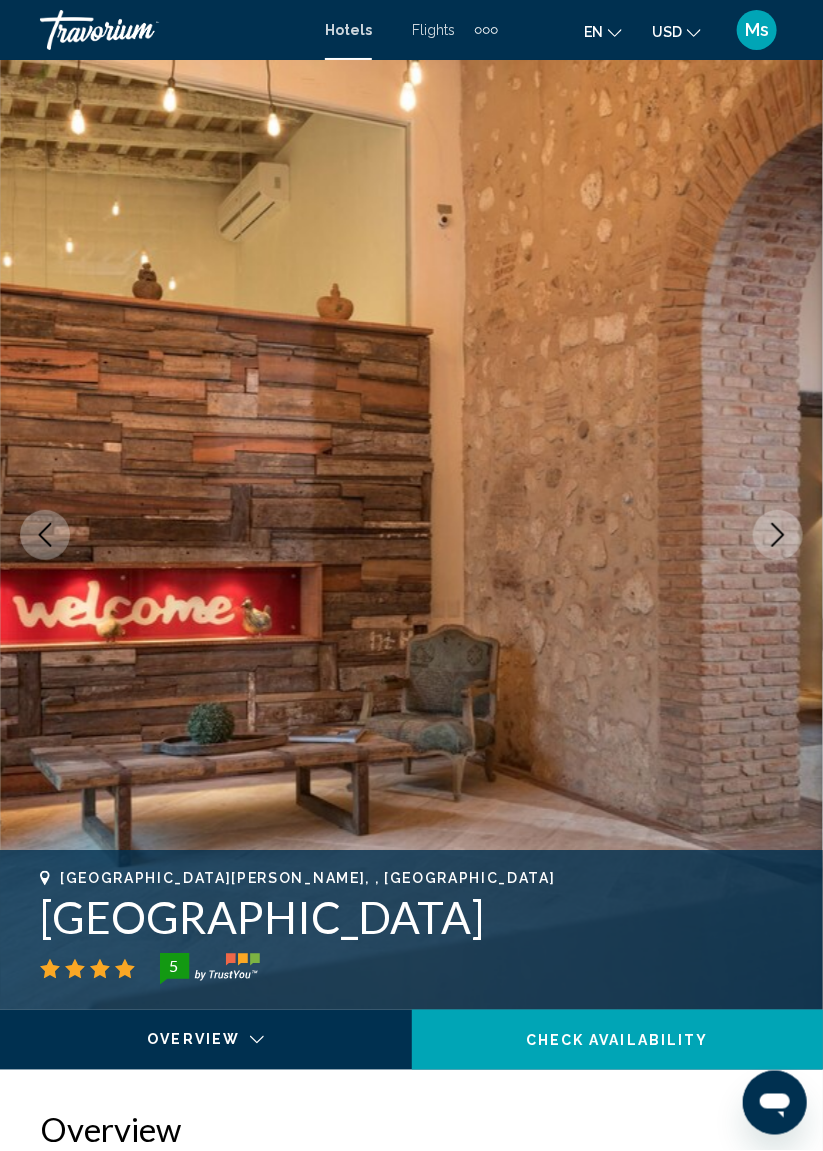 click at bounding box center (778, 535) 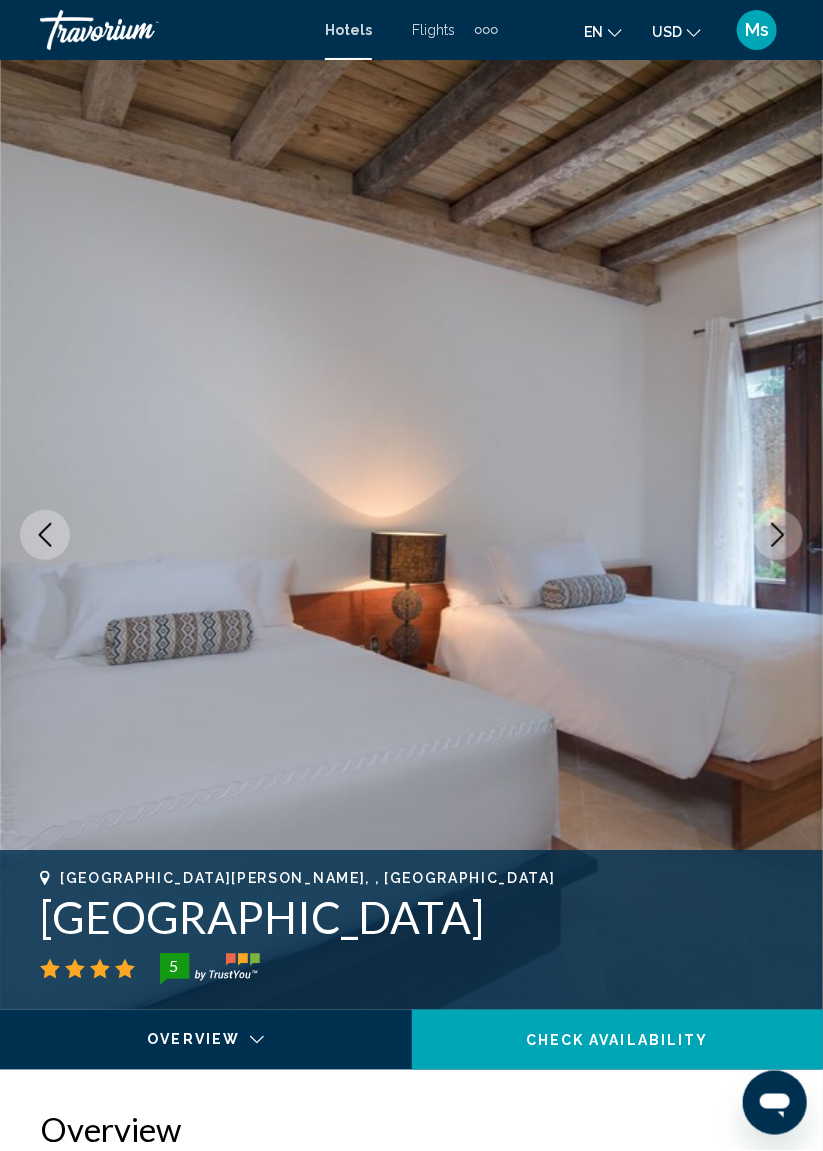 click at bounding box center (411, 535) 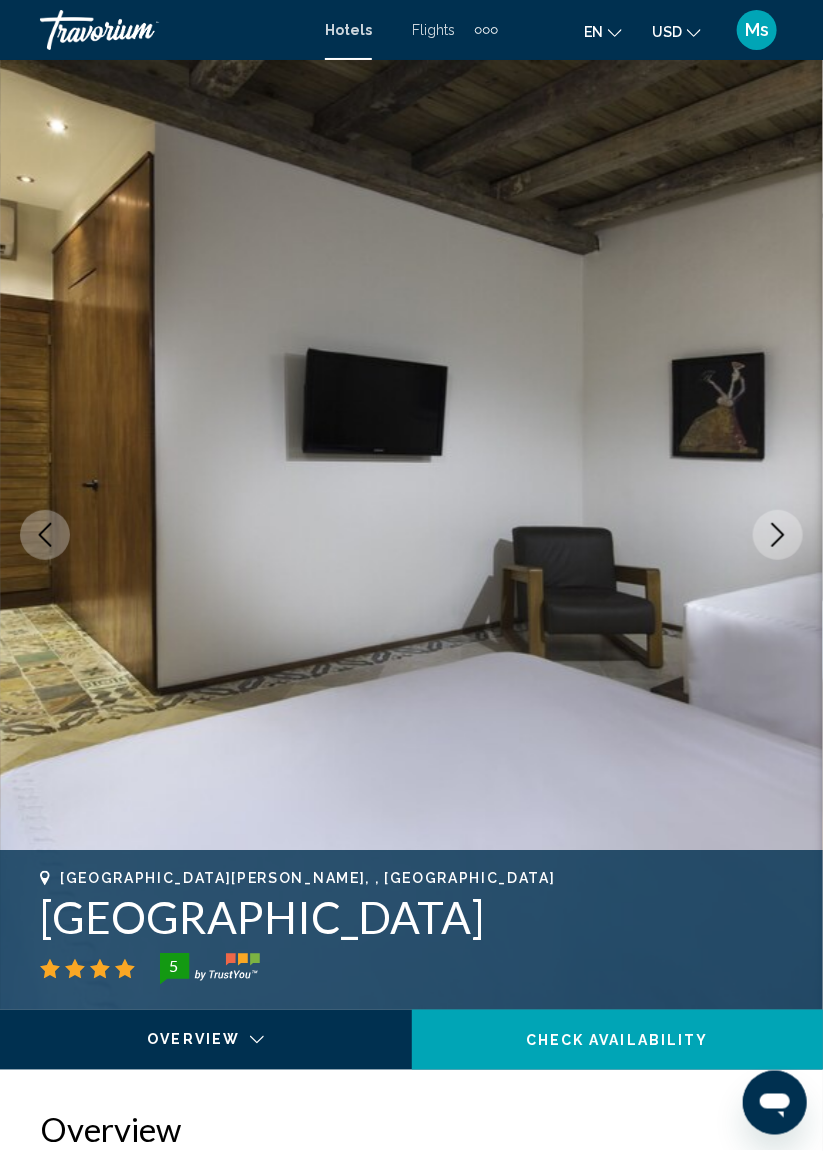 click 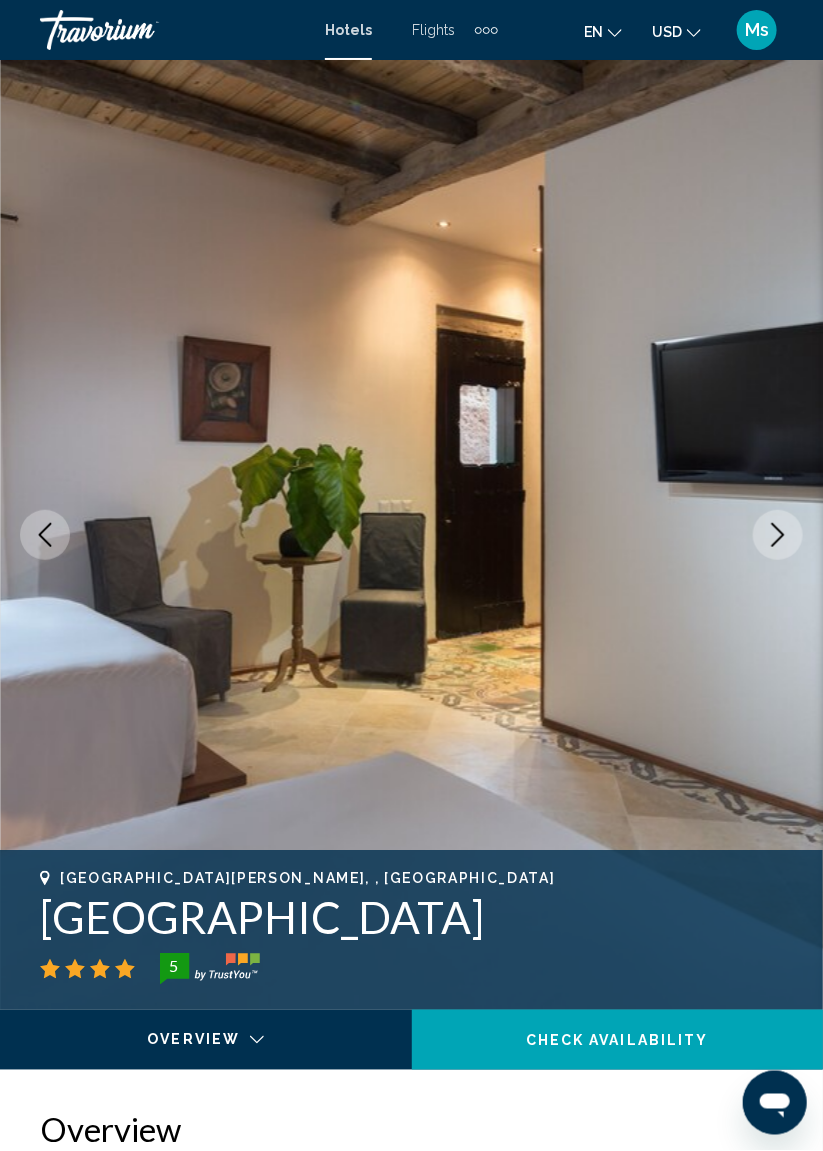 click 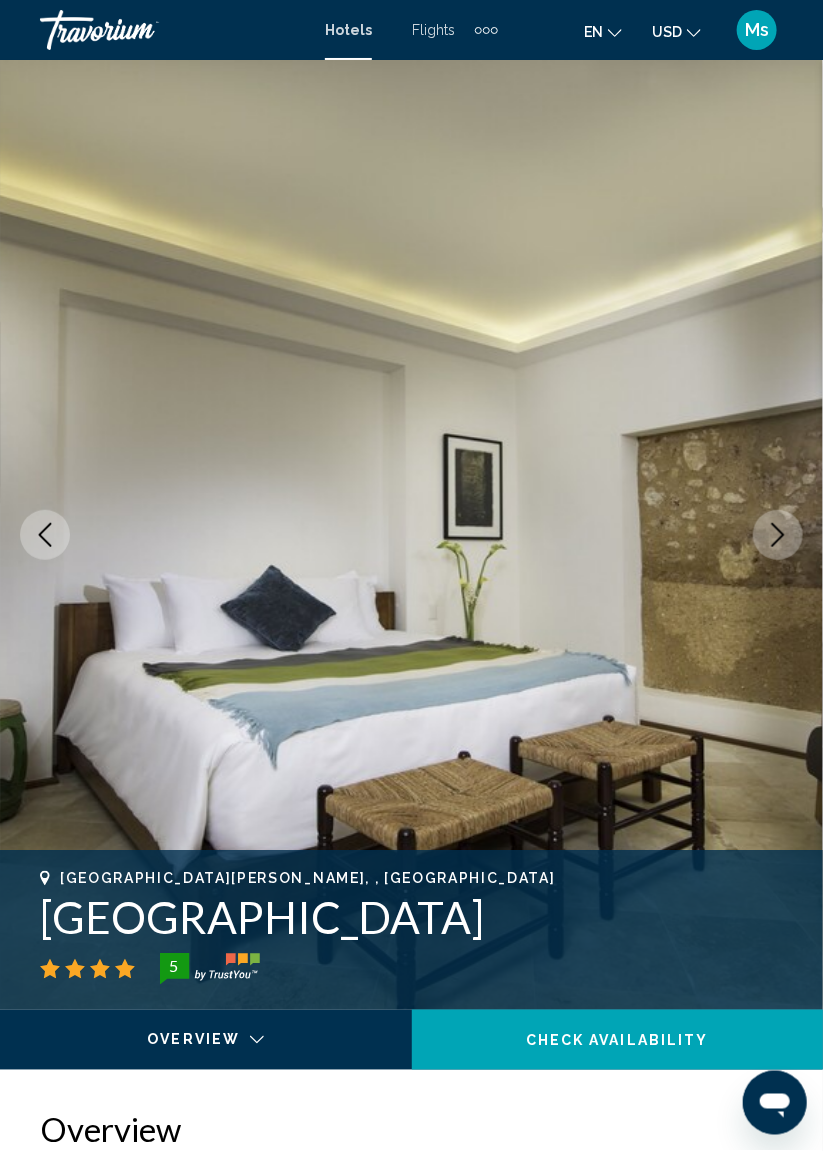 click 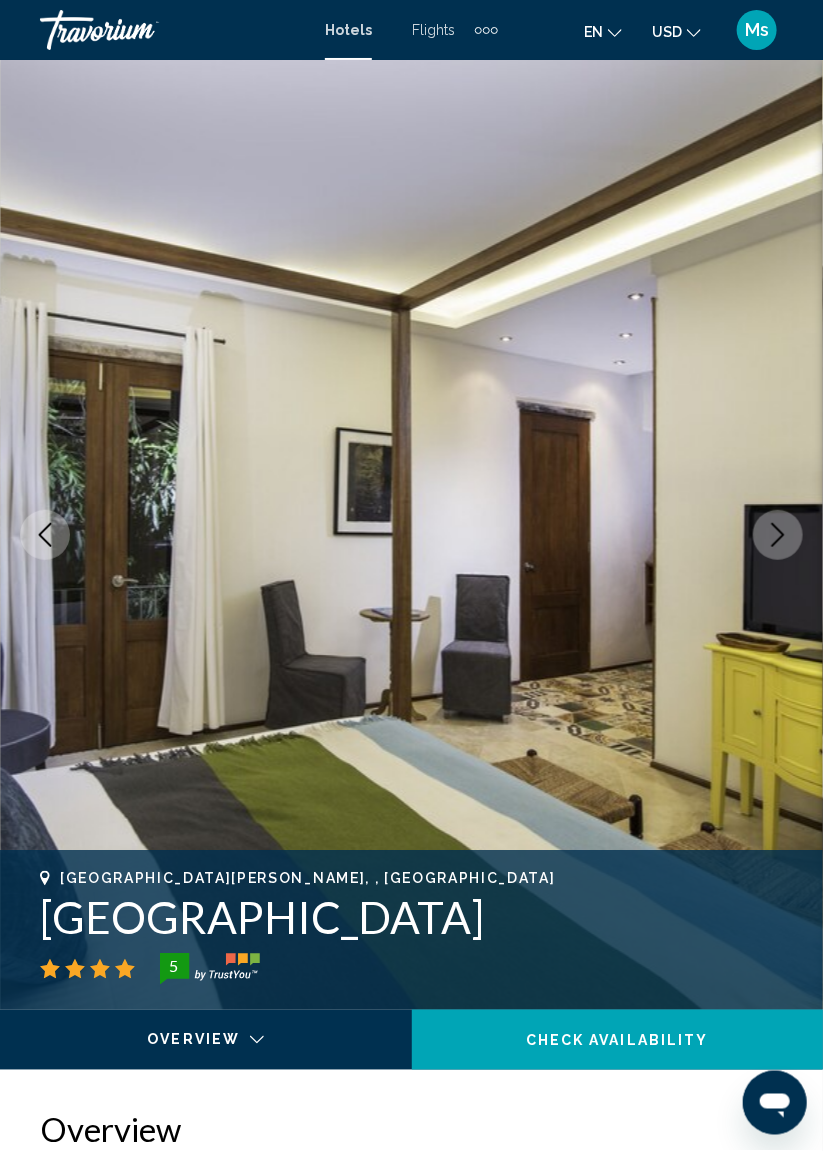 click 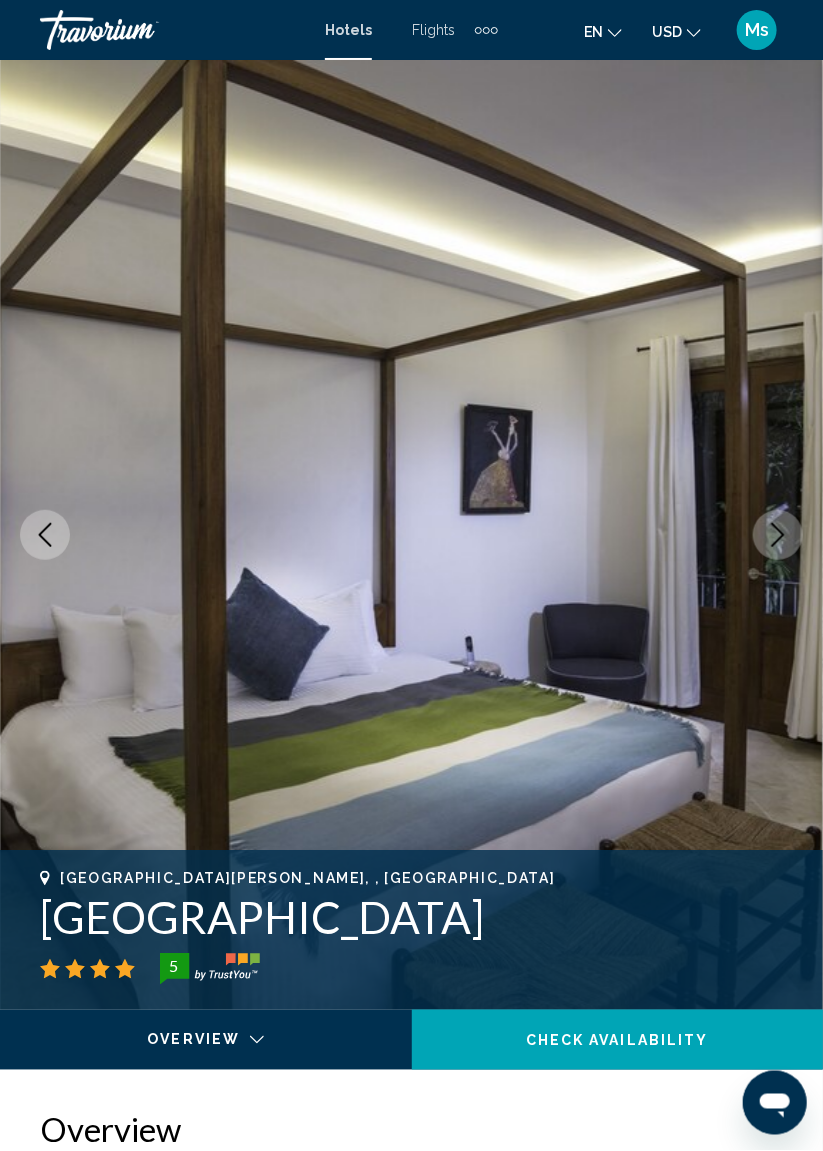 click at bounding box center [778, 535] 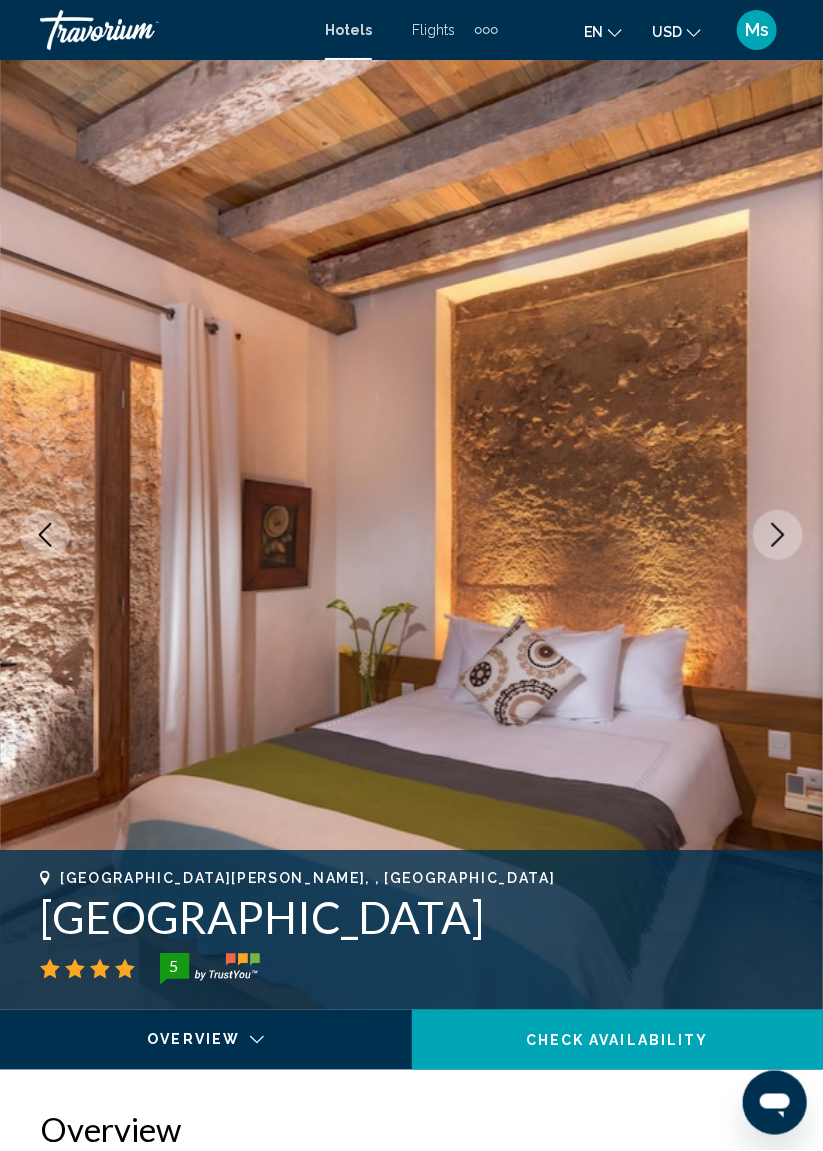 click at bounding box center [778, 535] 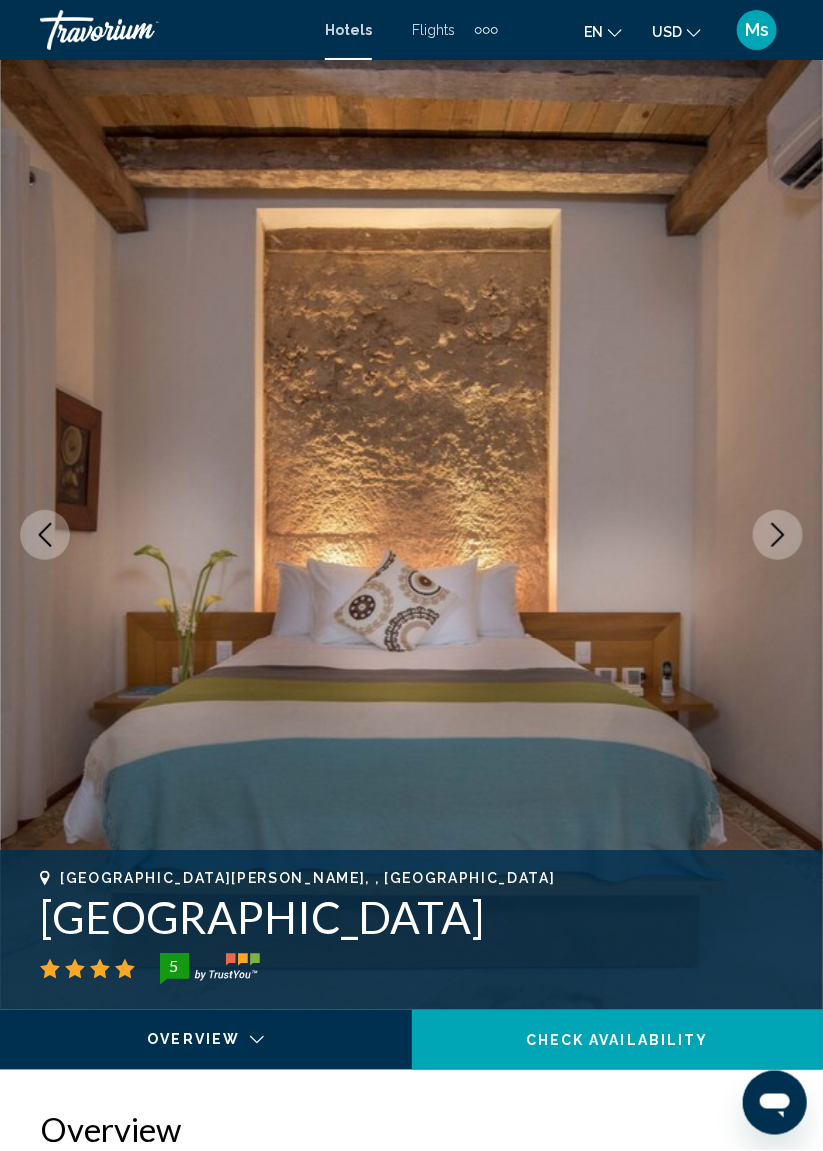 click at bounding box center (778, 535) 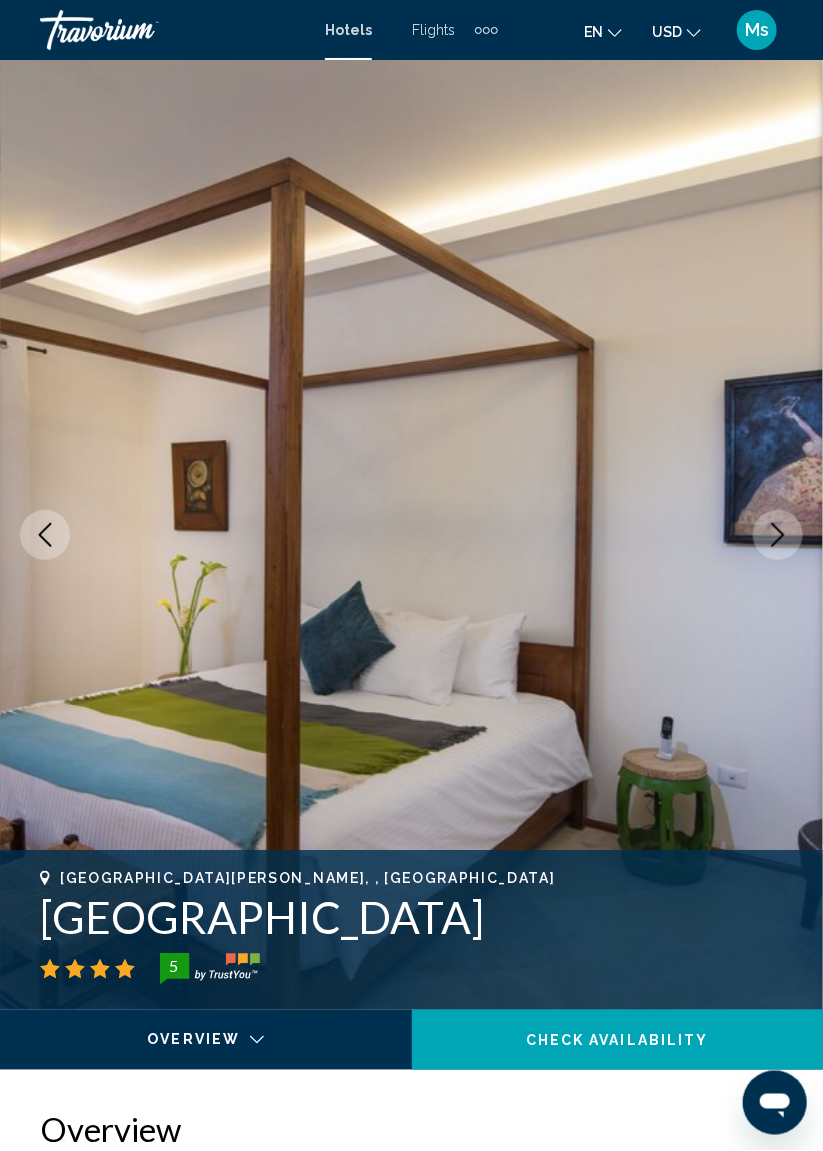 click at bounding box center [778, 535] 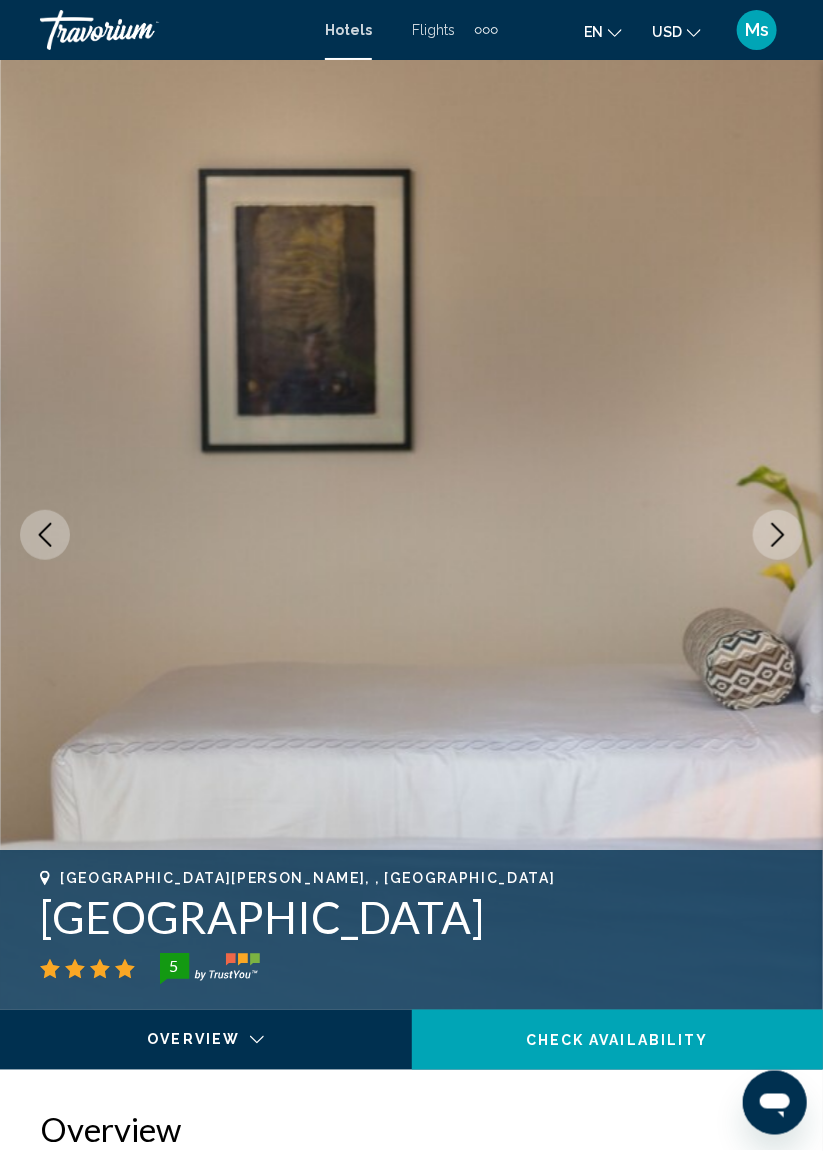 click at bounding box center [778, 535] 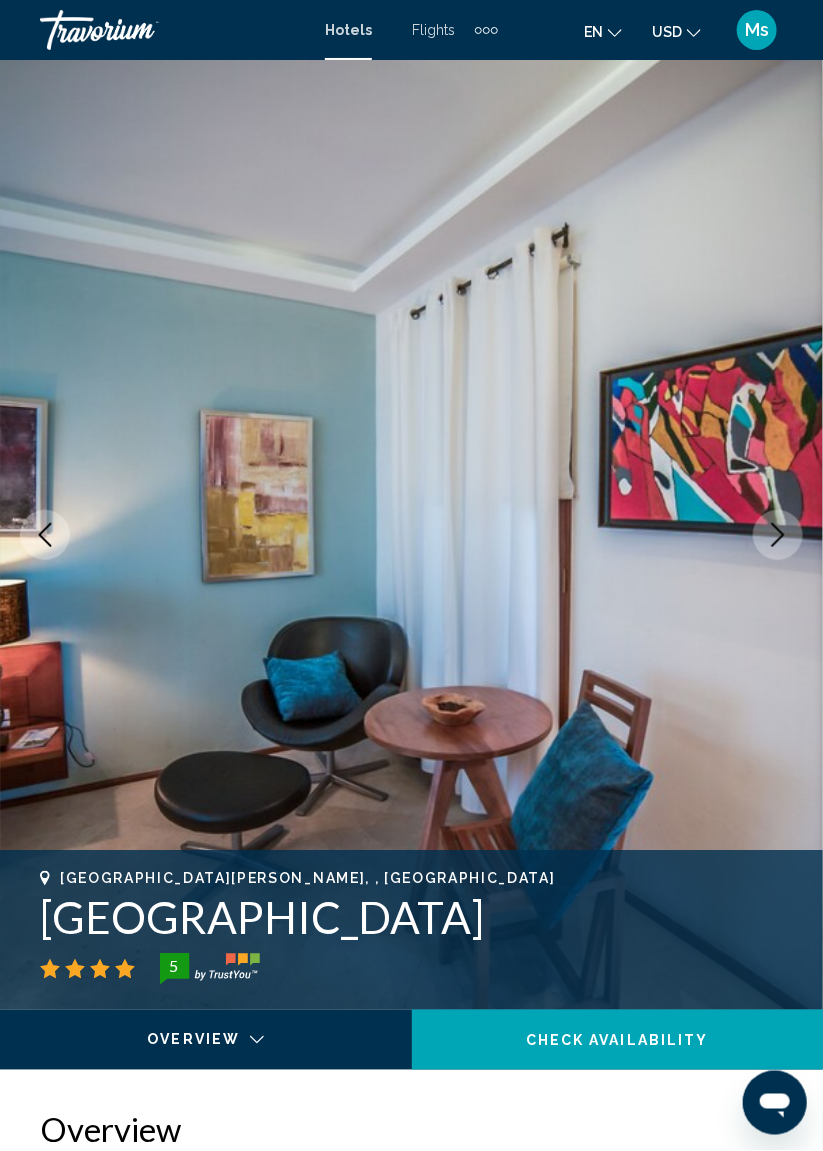 click at bounding box center (778, 535) 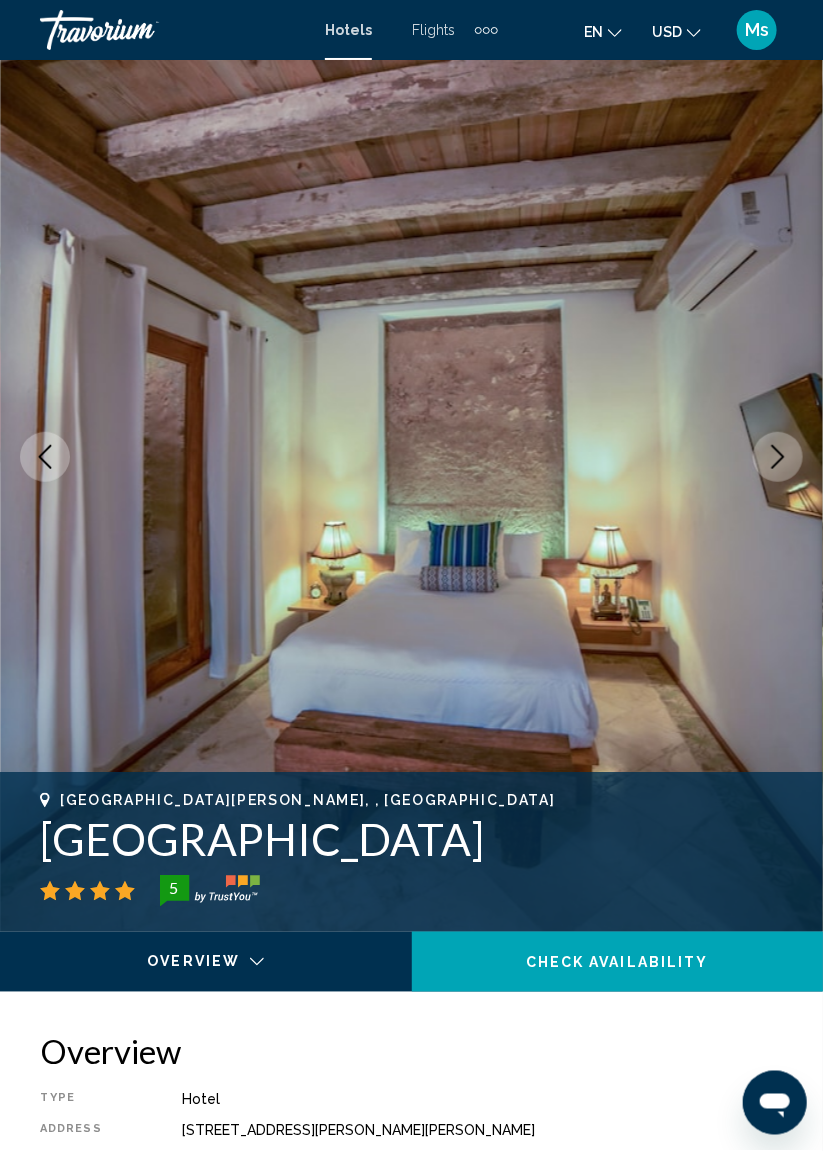 scroll, scrollTop: 0, scrollLeft: 0, axis: both 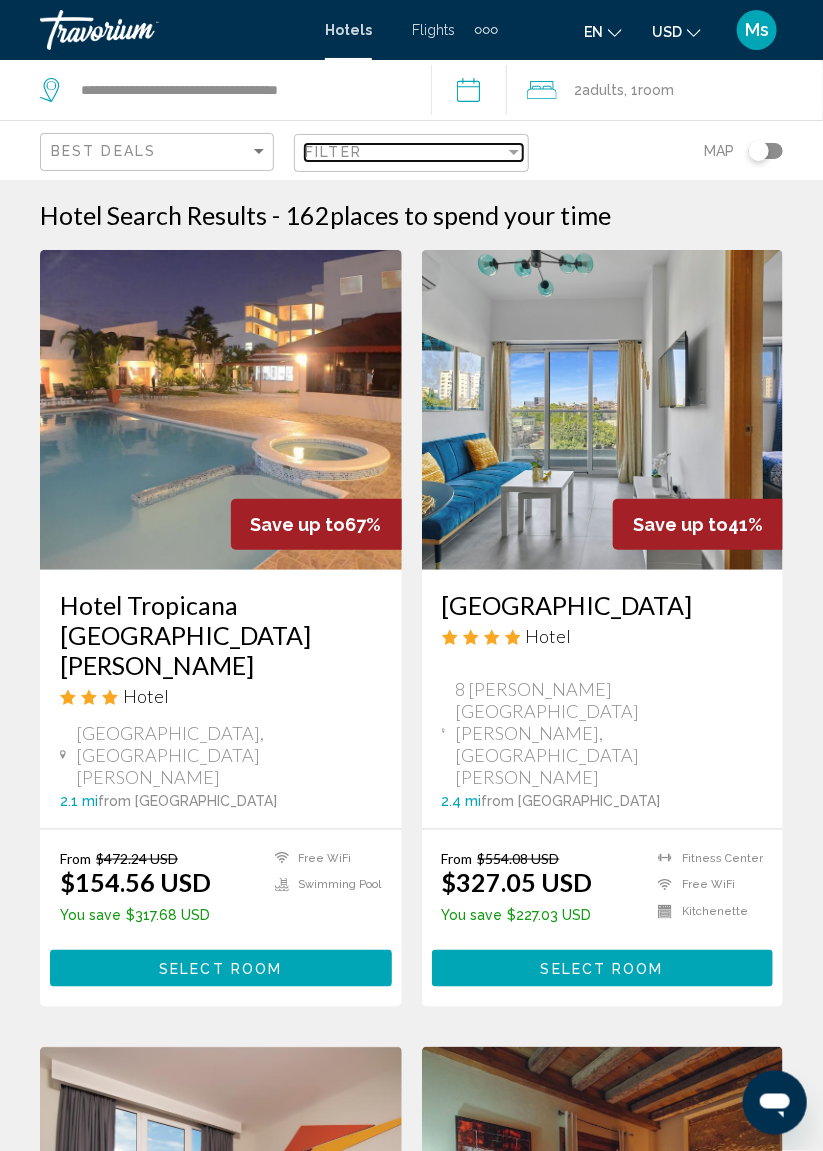 click on "Filter" at bounding box center [404, 152] 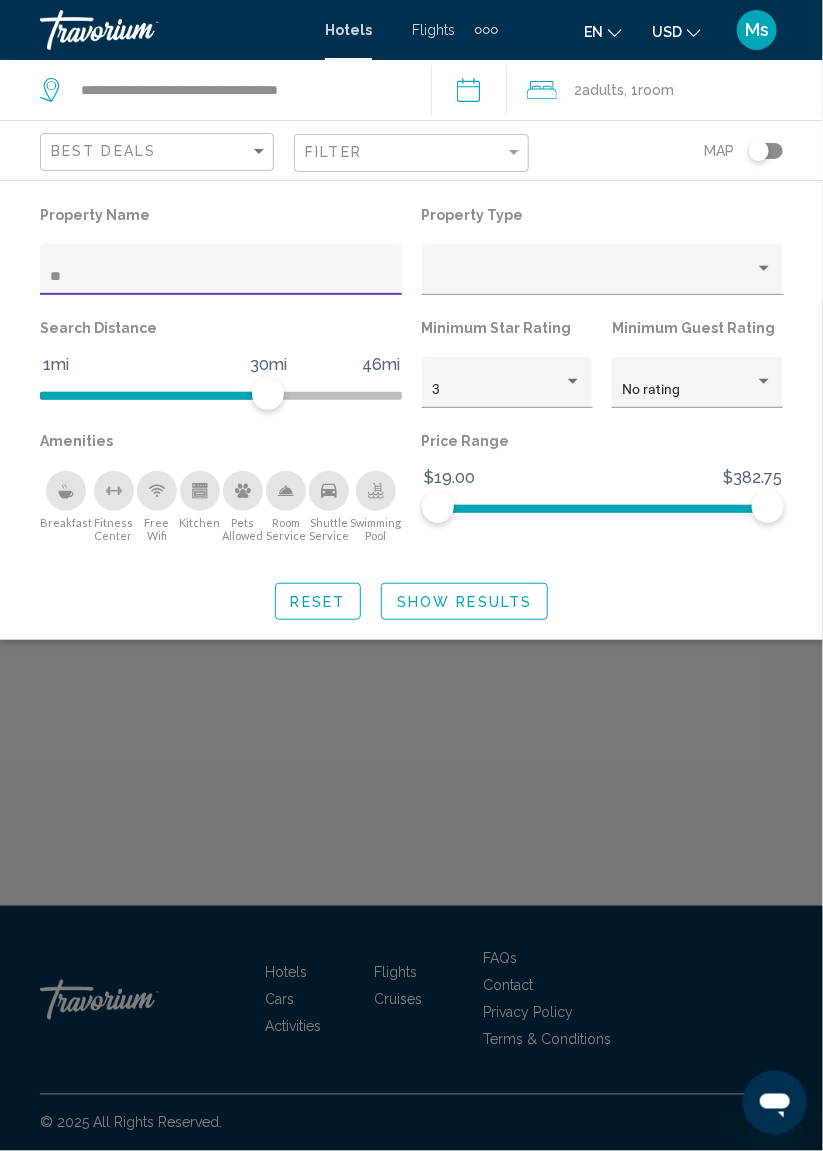 type on "*" 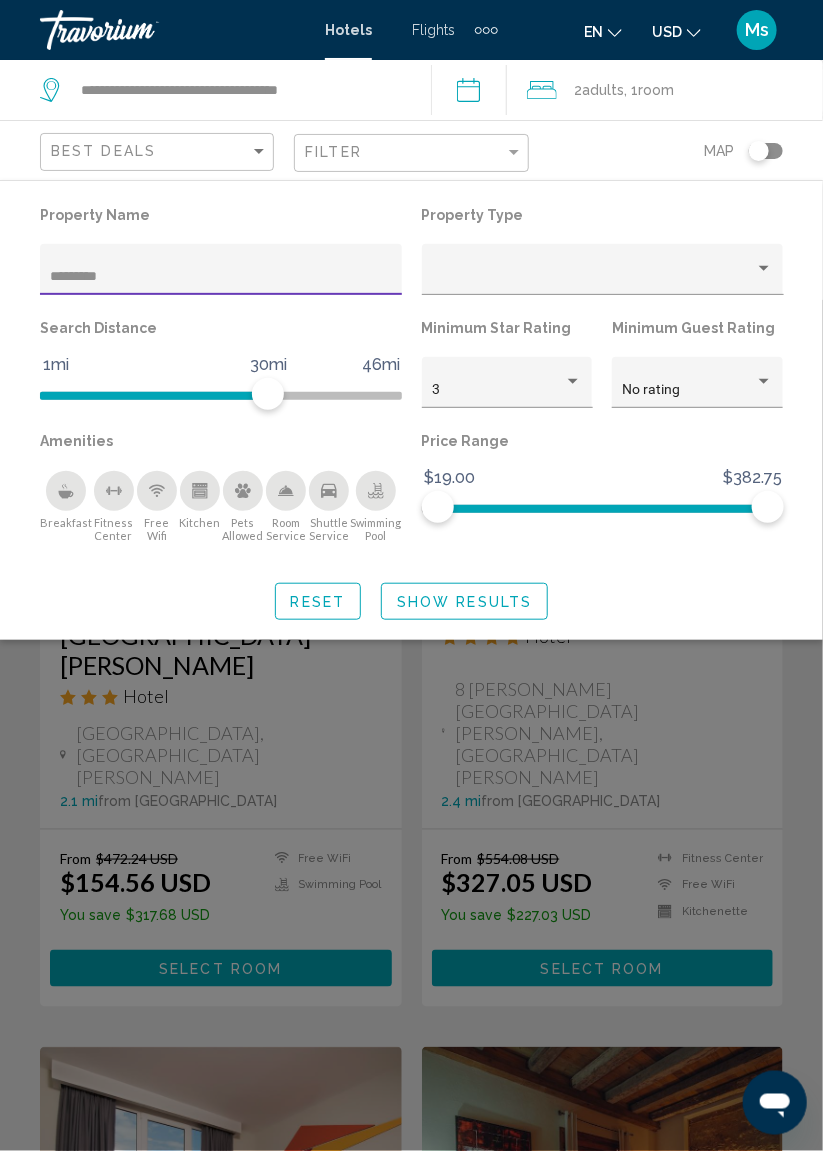 type on "**********" 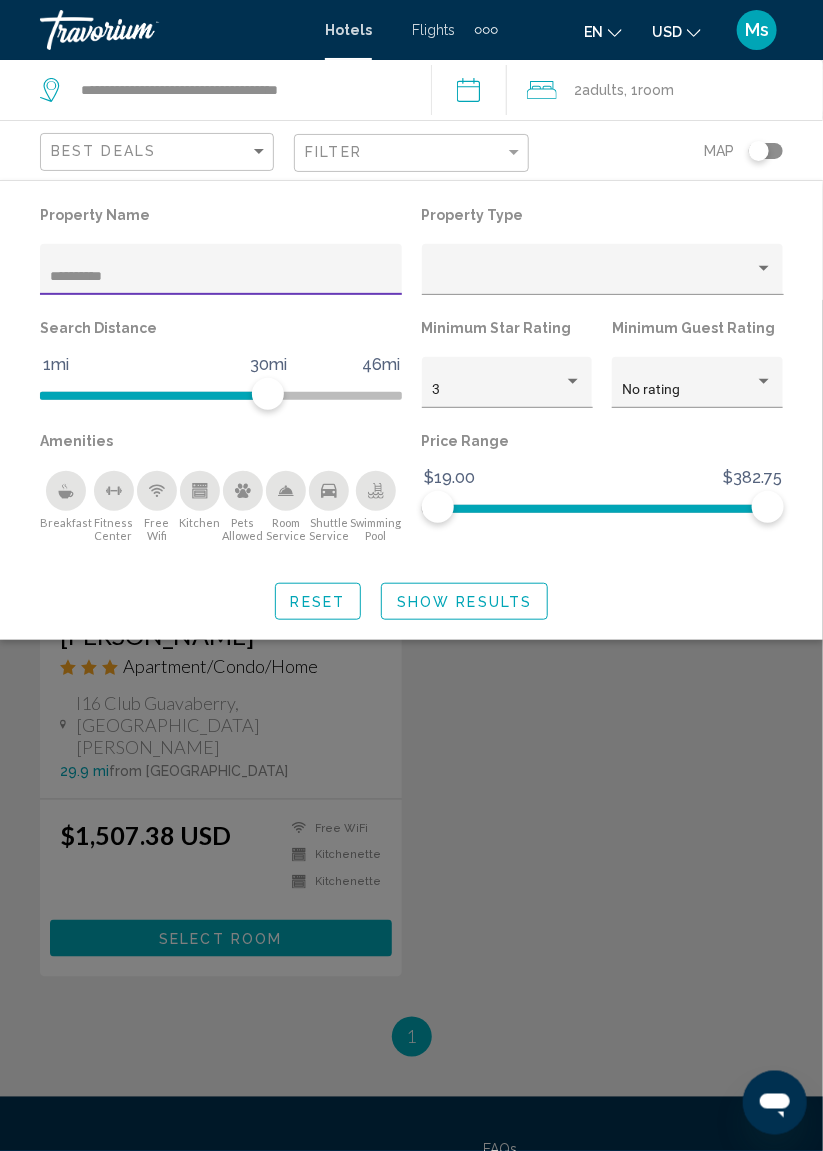 click on "Show Results" 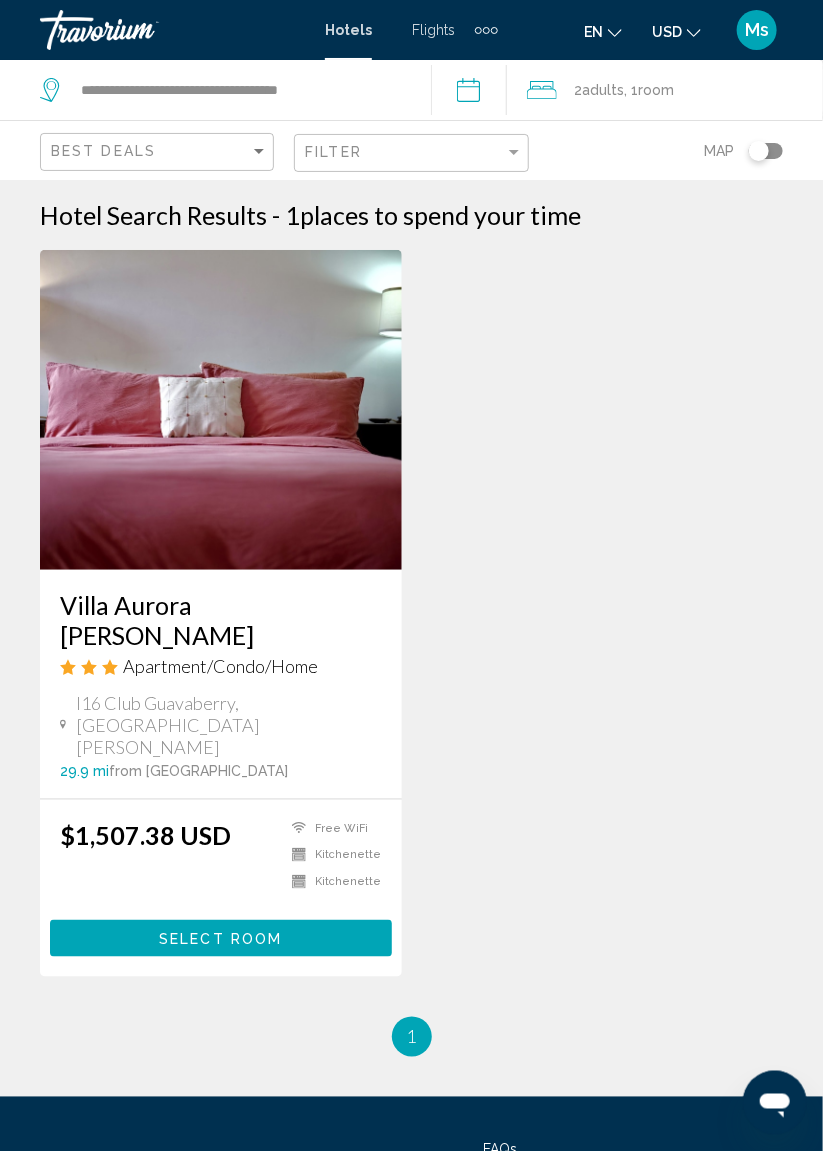 click 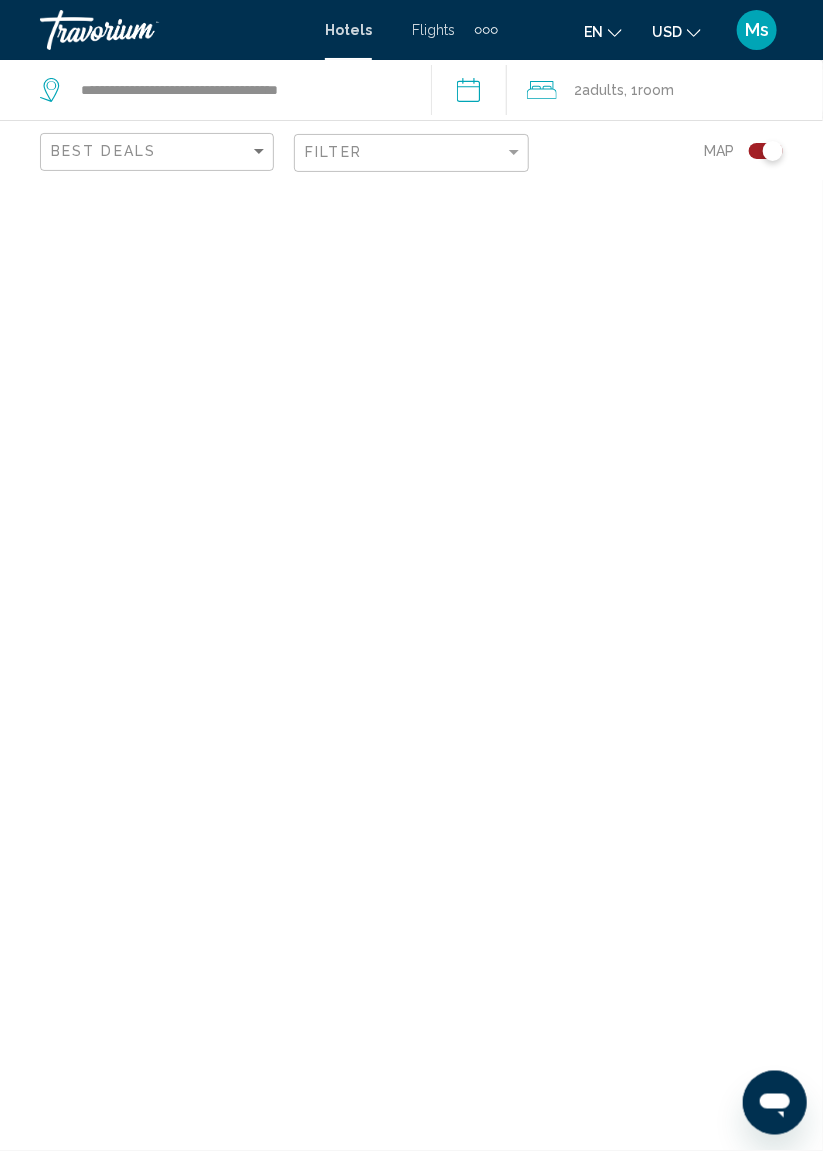 scroll, scrollTop: 94, scrollLeft: 0, axis: vertical 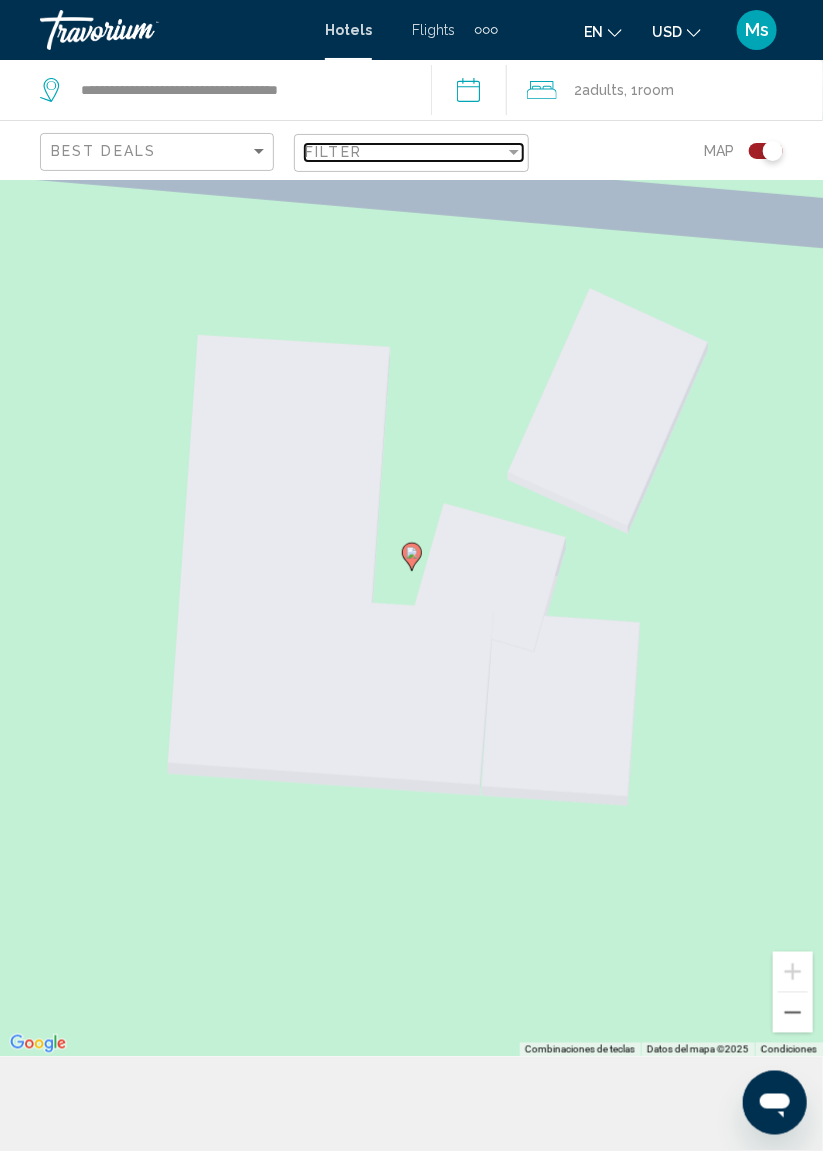 click on "Filter" at bounding box center [404, 152] 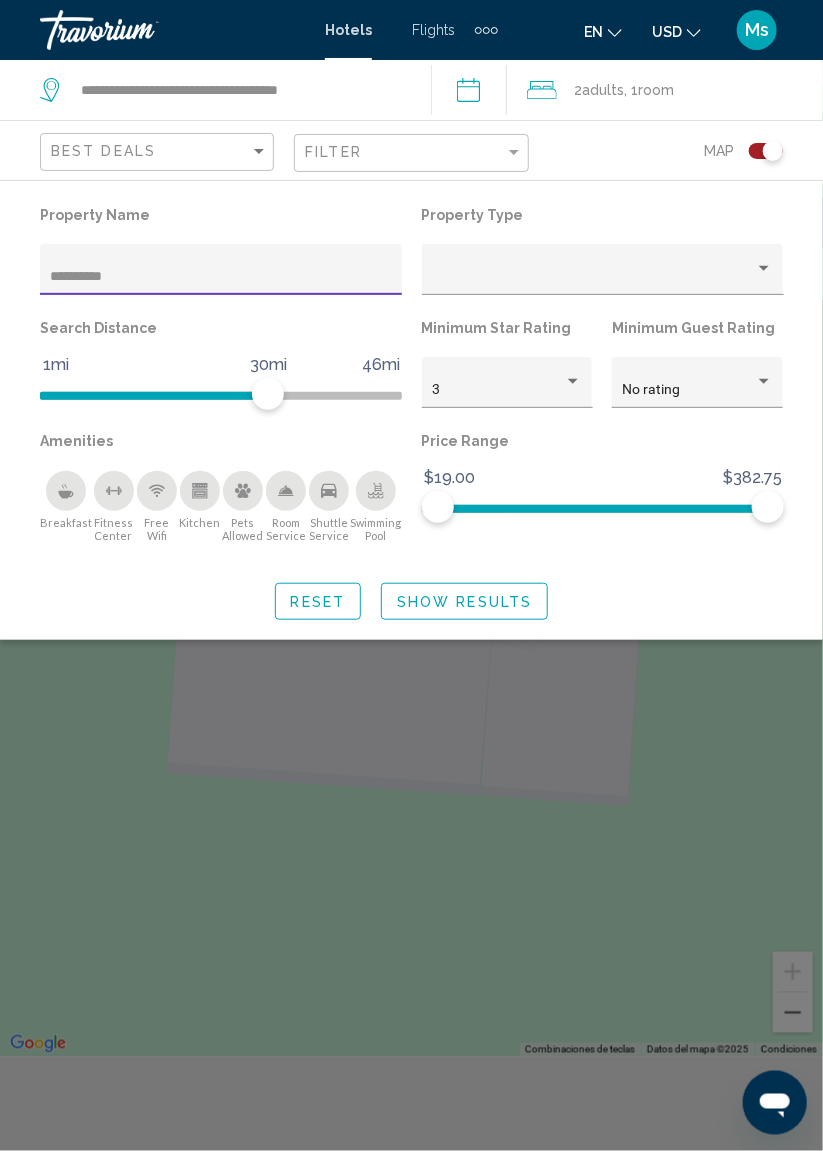 click on "**********" at bounding box center [221, 277] 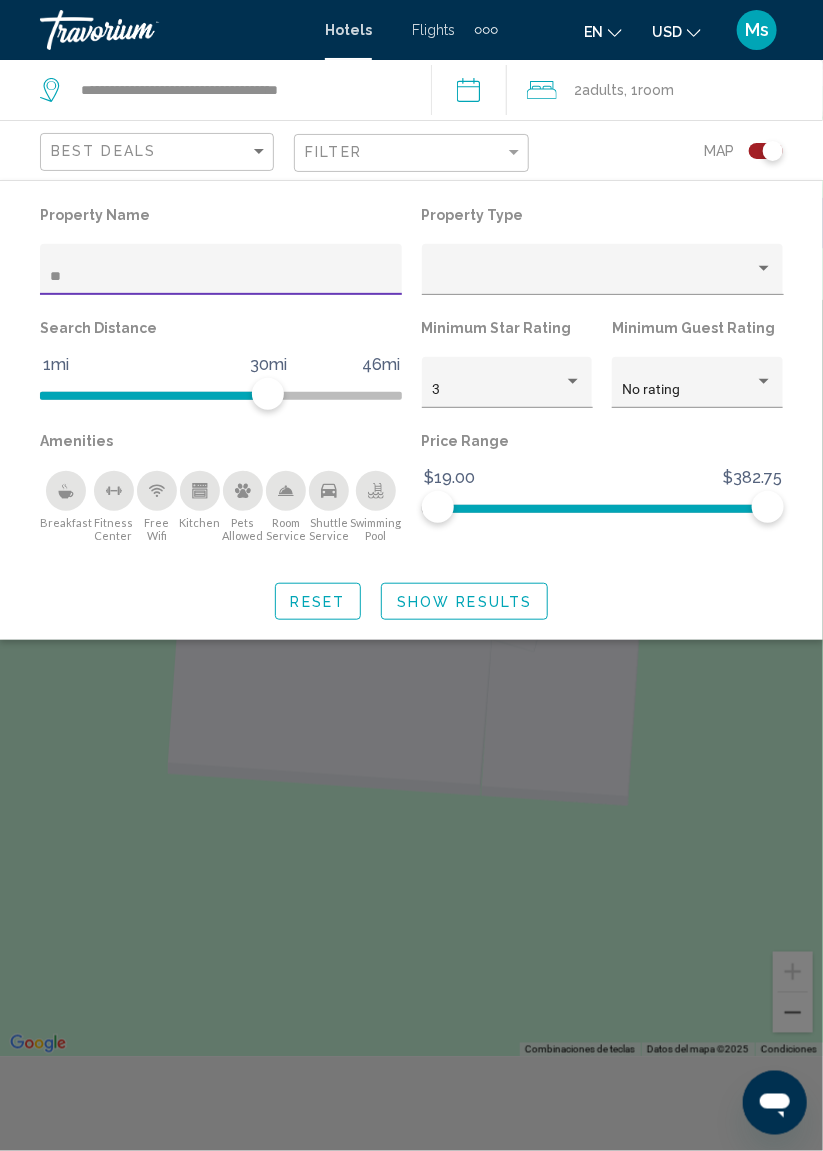type on "*" 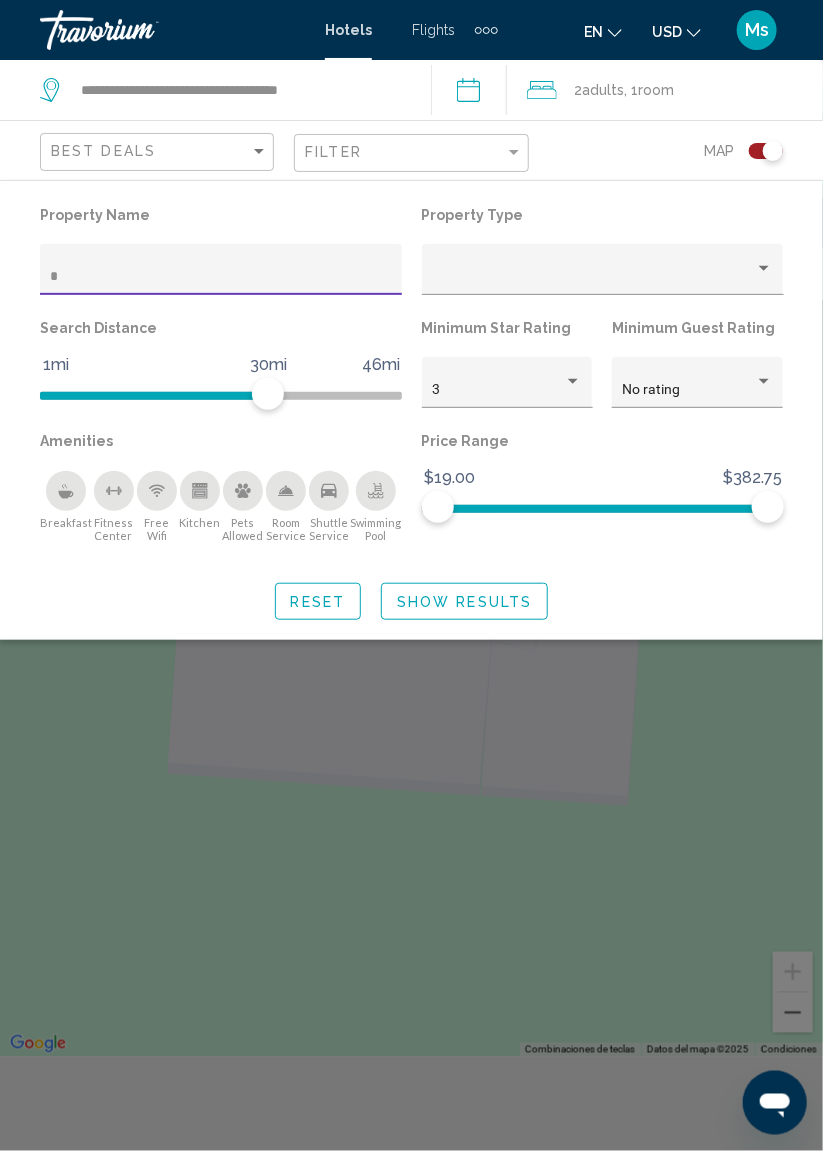 type 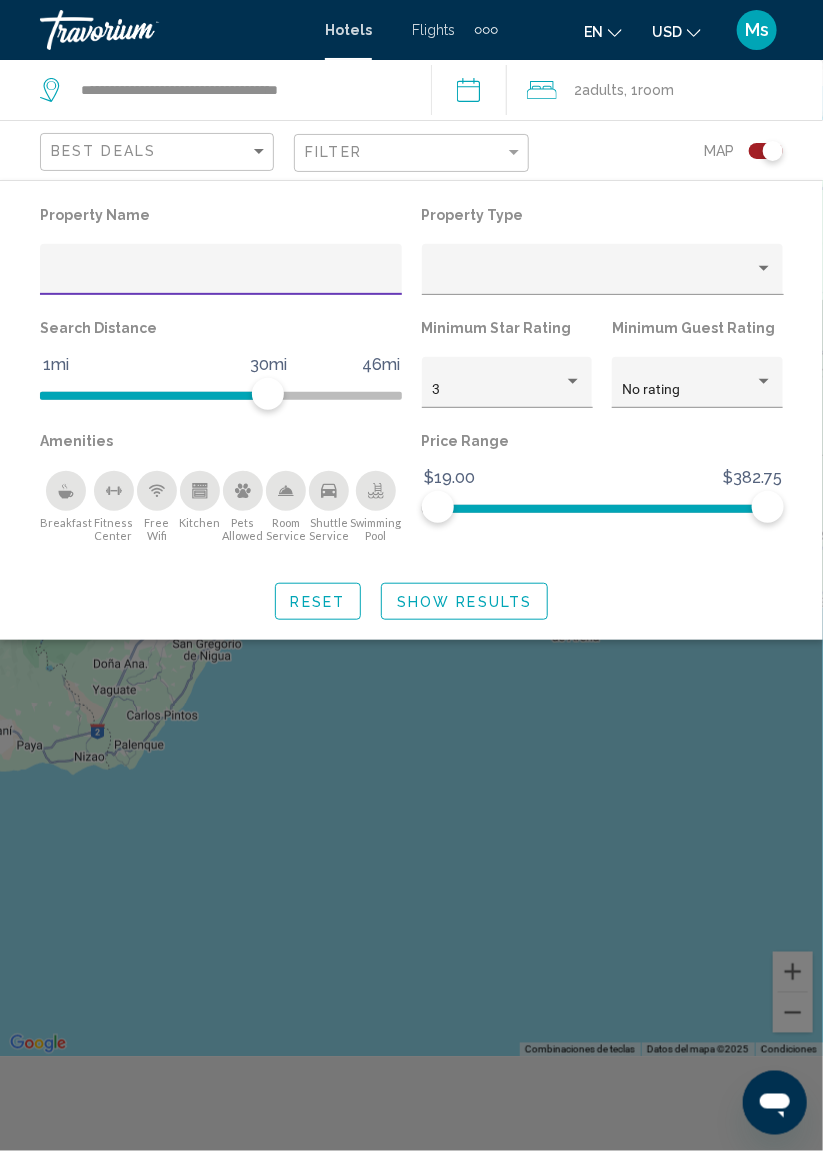 click 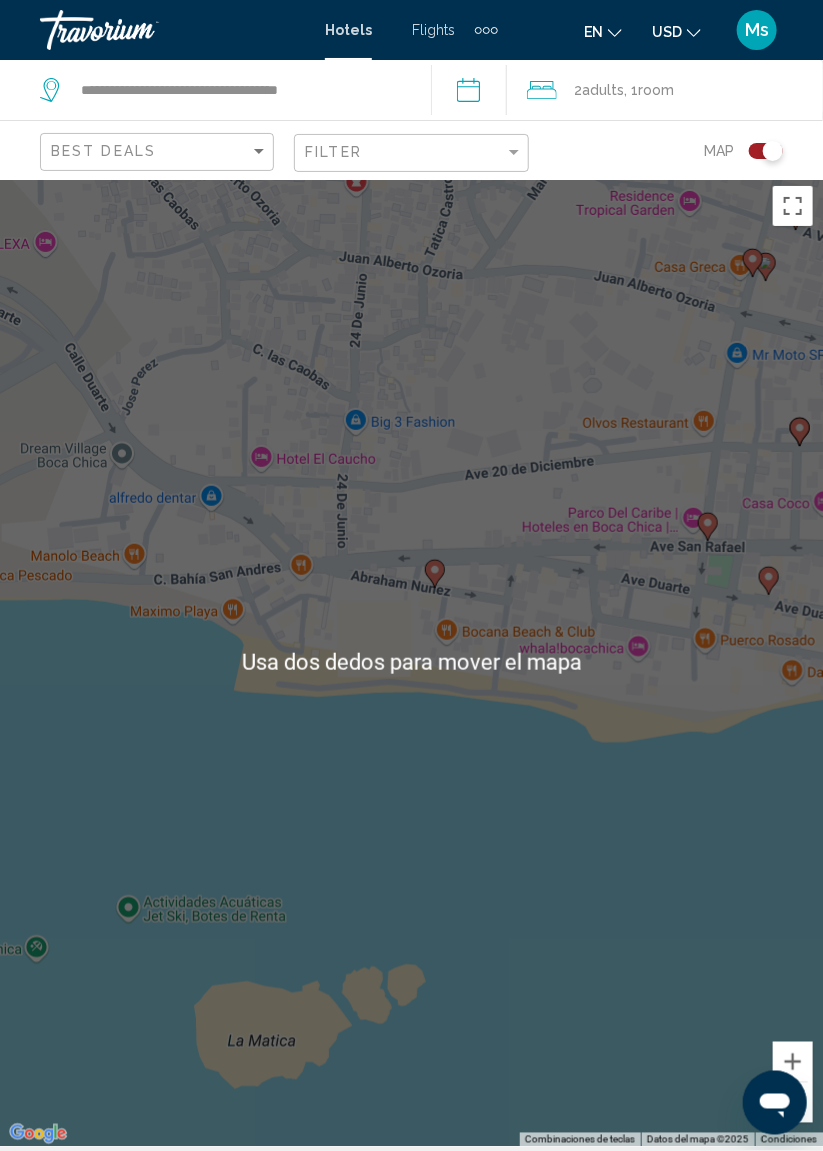 scroll, scrollTop: 0, scrollLeft: 0, axis: both 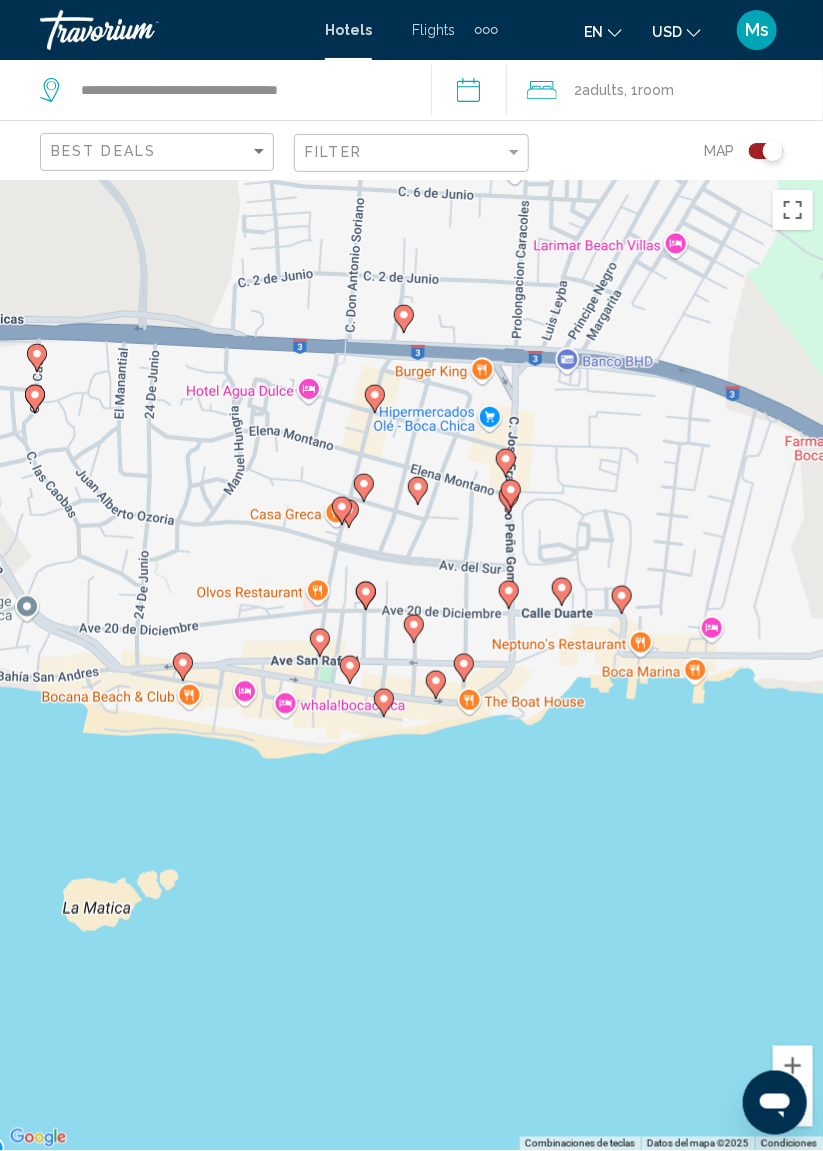 click on "Para navegar, presiona las teclas [PERSON_NAME]. Para activar la función de arrastrar con el teclado, presiona Alt + Intro. Una vez que [PERSON_NAME] en el estado de arrastrar con el teclado, usa las teclas [PERSON_NAME] para mover el marcador. Para completar la acción, presiona la tecla Intro. Para cancelar, presiona Escape." at bounding box center [411, 665] 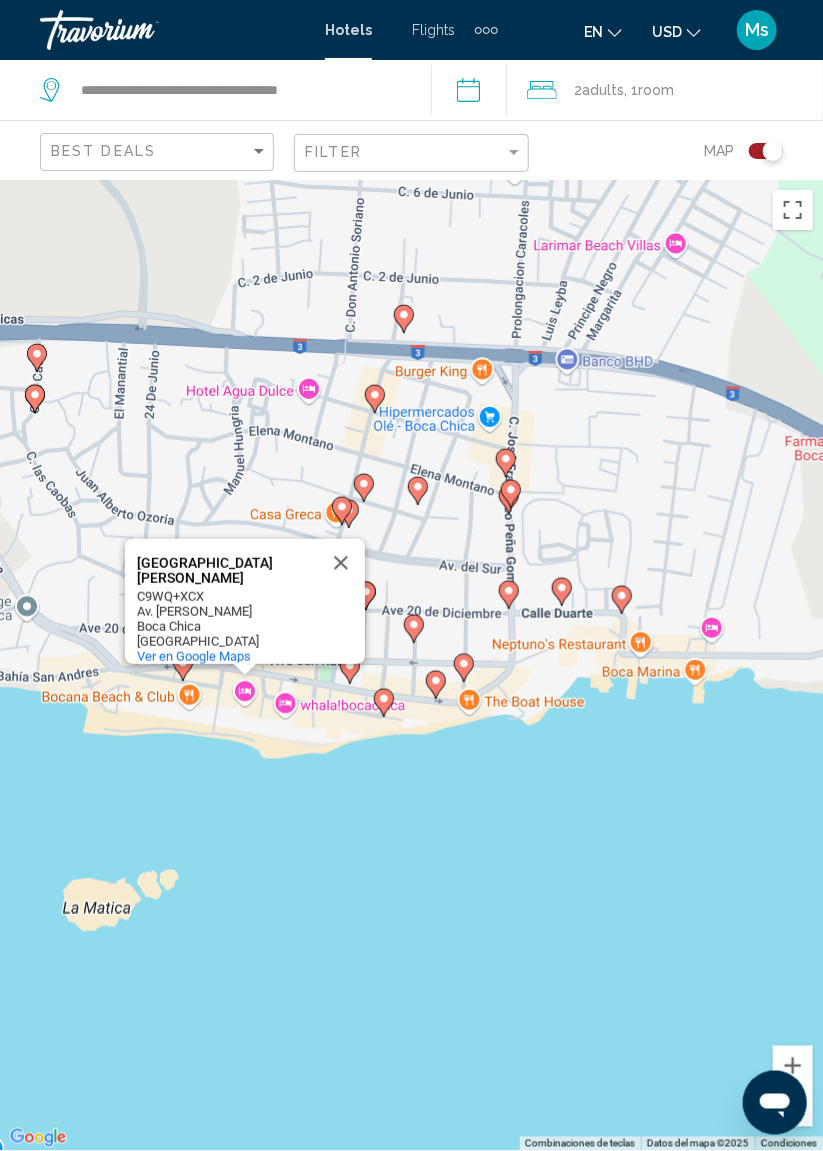 click on "Para navegar, presiona las teclas [PERSON_NAME]. Para activar la función de arrastrar con el teclado, presiona Alt + Intro. Una vez que [PERSON_NAME] en el estado de arrastrar con el teclado, usa las teclas [PERSON_NAME] para mover el marcador. Para completar la acción, presiona la tecla Intro. Para cancelar, presiona Escape.     [GEOGRAPHIC_DATA][PERSON_NAME]                     [GEOGRAPHIC_DATA][PERSON_NAME]                 C9WQ+XCX Av. [PERSON_NAME] [GEOGRAPHIC_DATA] [GEOGRAPHIC_DATA]             Ver en Google Maps" at bounding box center (411, 665) 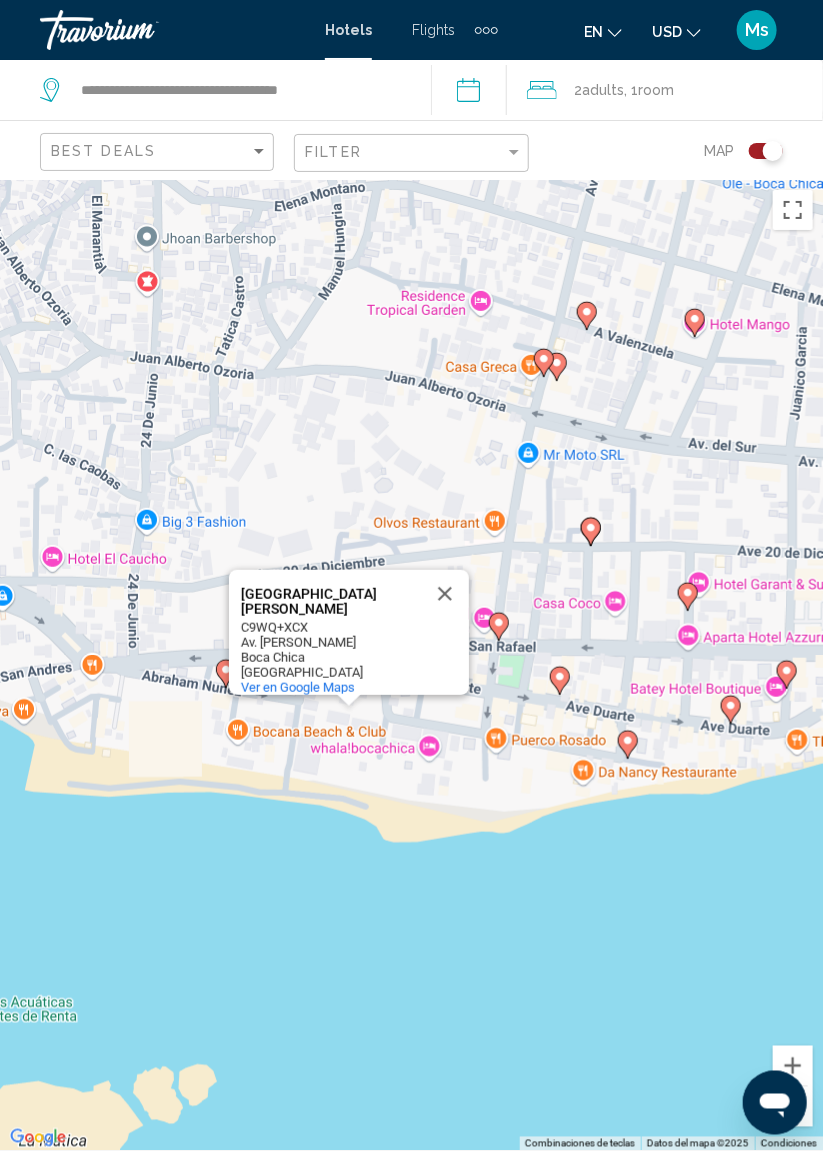 click on "Para navegar, presiona las teclas [PERSON_NAME]. Para activar la función de arrastrar con el teclado, presiona Alt + Intro. Una vez que [PERSON_NAME] en el estado de arrastrar con el teclado, usa las teclas [PERSON_NAME] para mover el marcador. Para completar la acción, presiona la tecla Intro. Para cancelar, presiona Escape.     [GEOGRAPHIC_DATA][PERSON_NAME]                     [GEOGRAPHIC_DATA][PERSON_NAME]                 C9WQ+XCX Av. [PERSON_NAME] [GEOGRAPHIC_DATA] [GEOGRAPHIC_DATA]             Ver en Google Maps" at bounding box center [411, 665] 